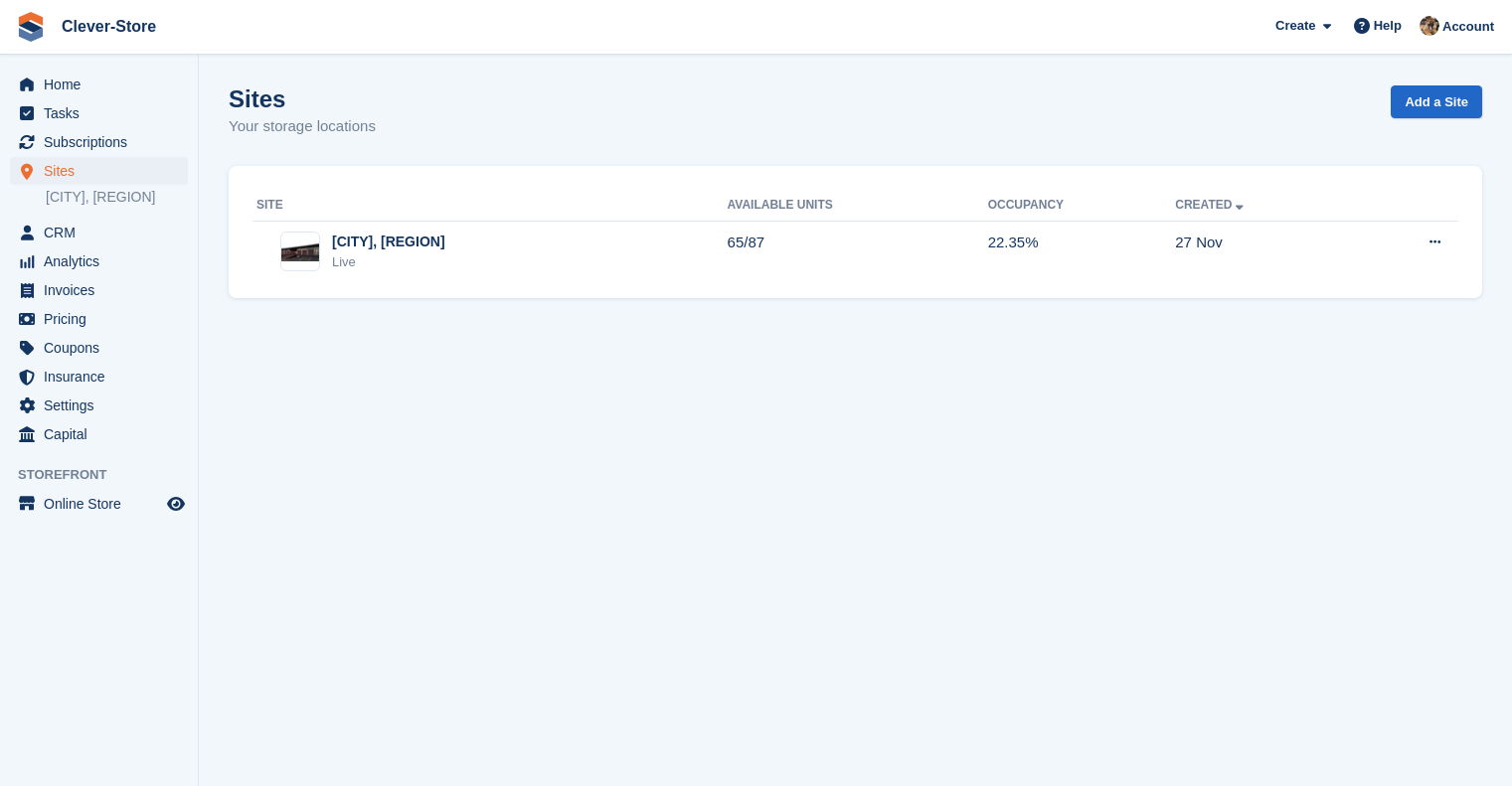 scroll, scrollTop: 0, scrollLeft: 0, axis: both 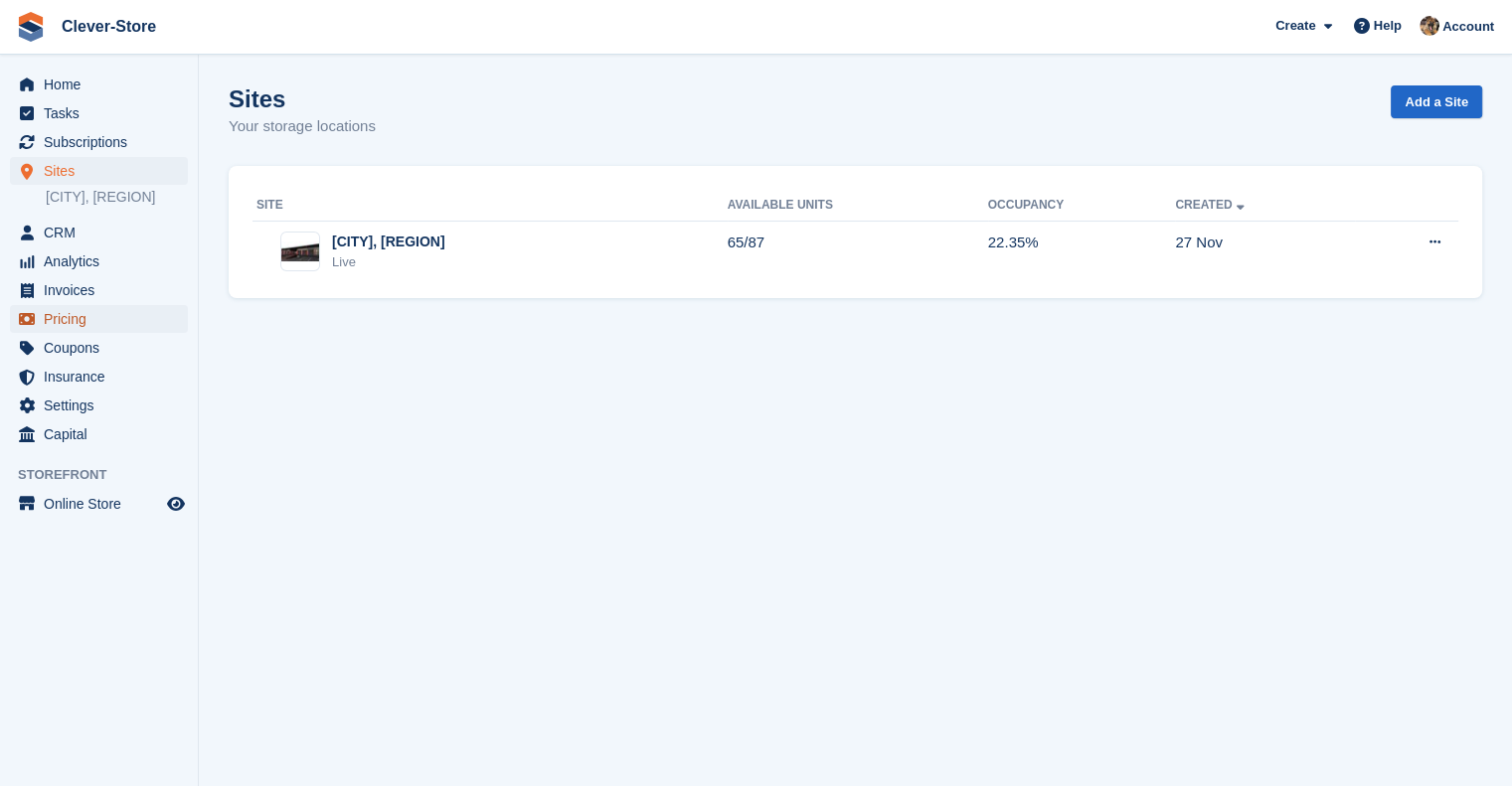 click on "Pricing" at bounding box center [103, 319] 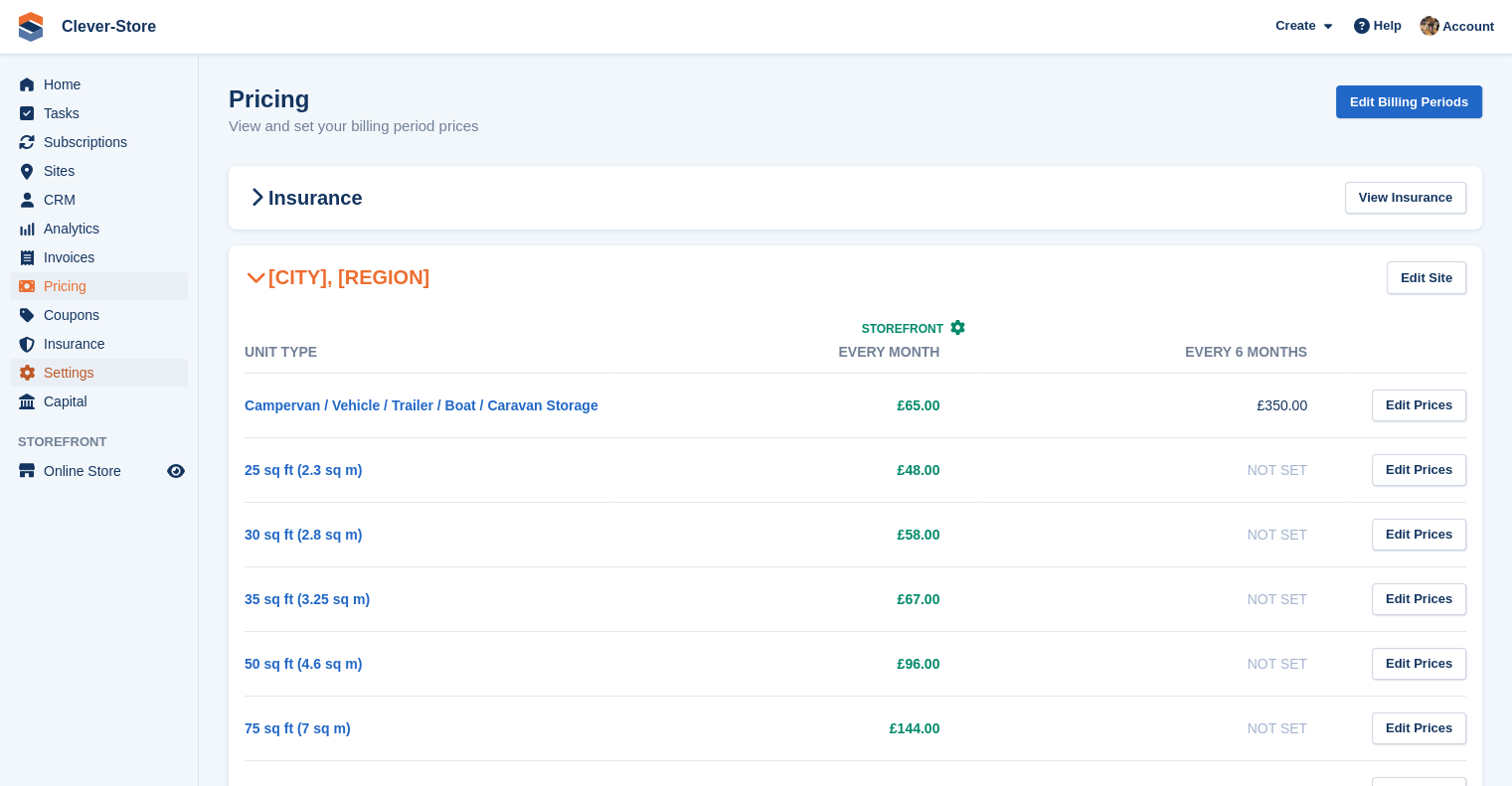 click on "Settings" at bounding box center [103, 373] 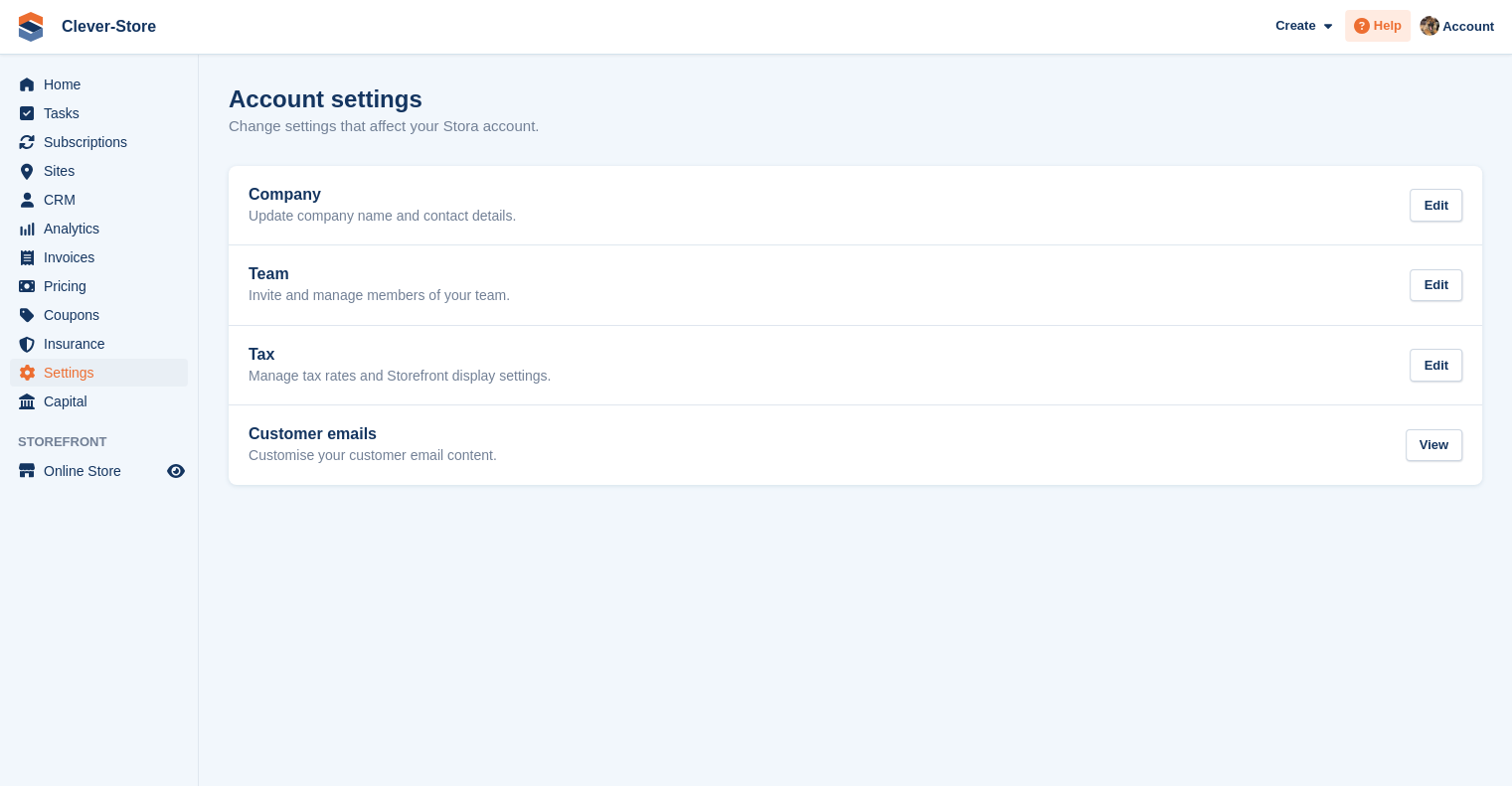 click on "Help" at bounding box center (1388, 26) 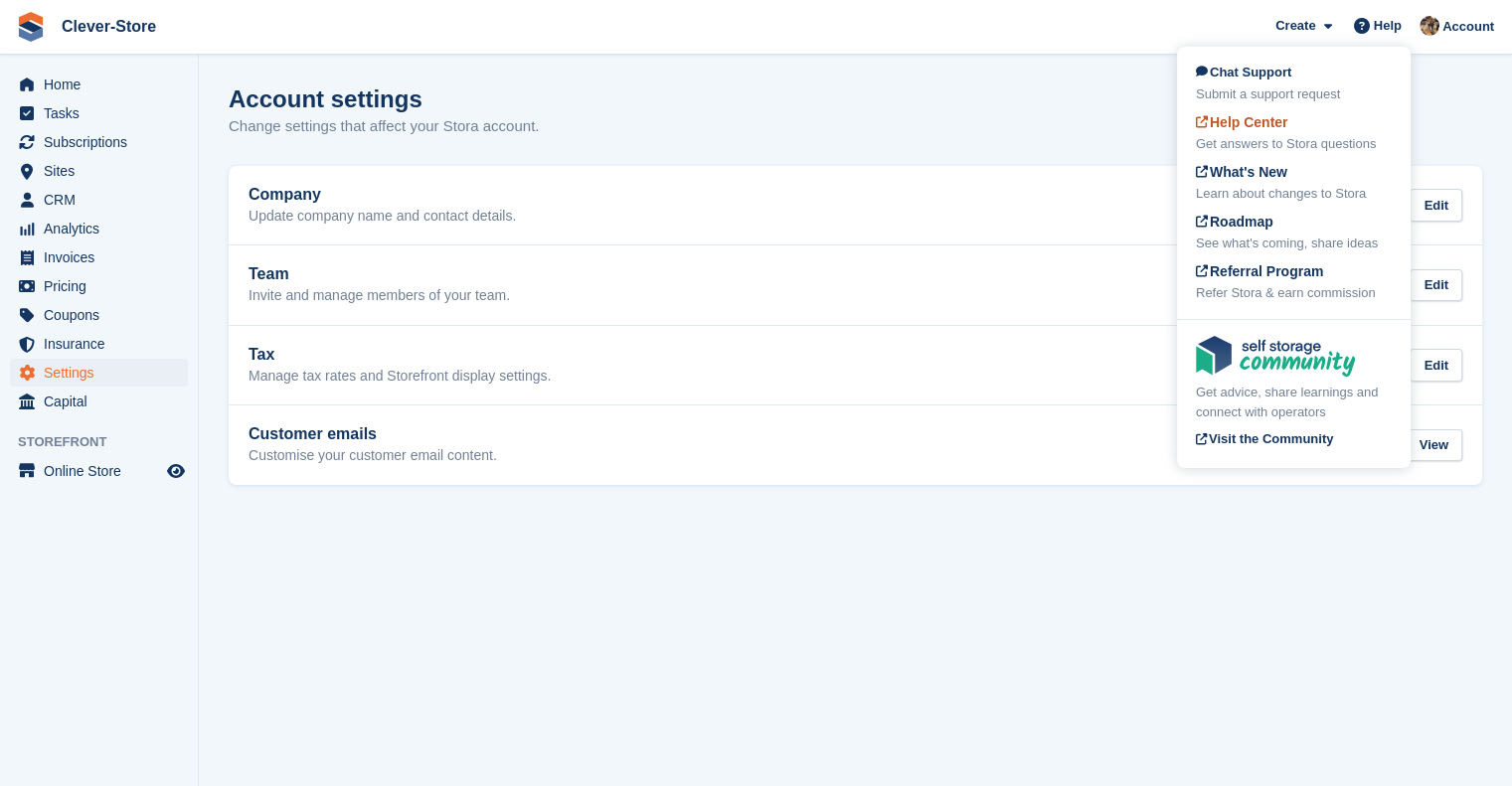 click on "Get answers to Stora questions" at bounding box center [1293, 144] 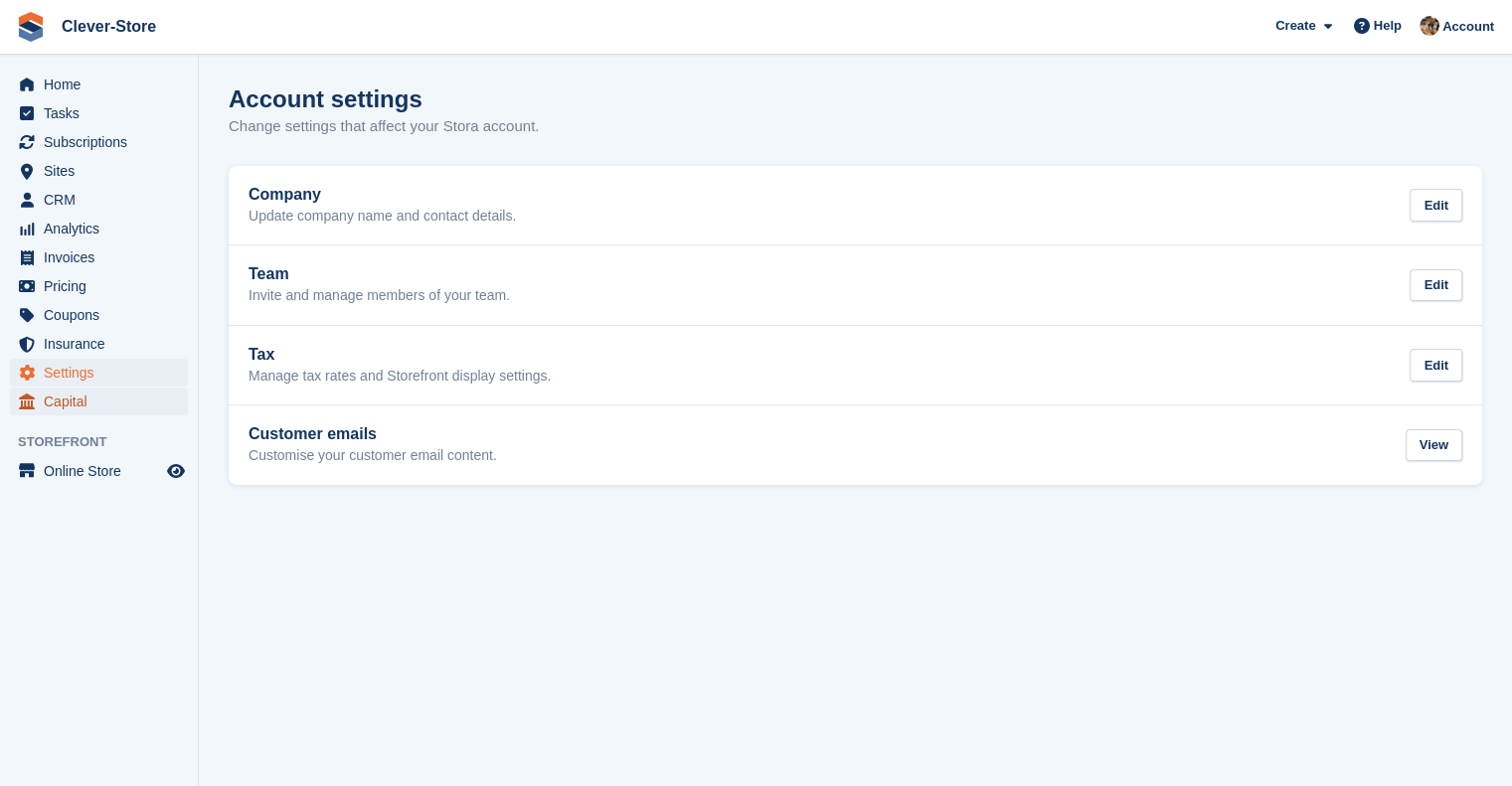 click on "Capital" at bounding box center [103, 401] 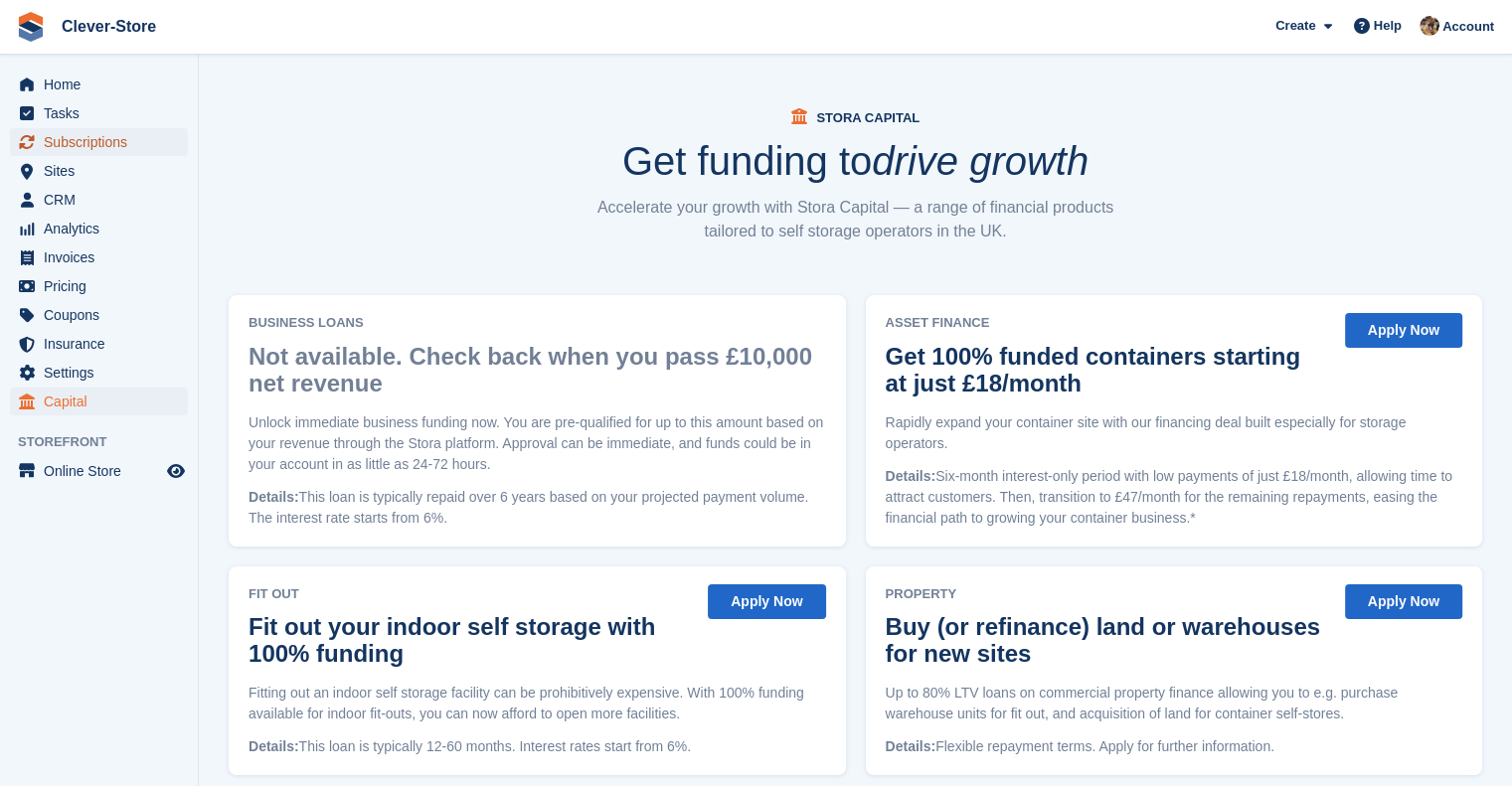 click on "Subscriptions" at bounding box center [103, 142] 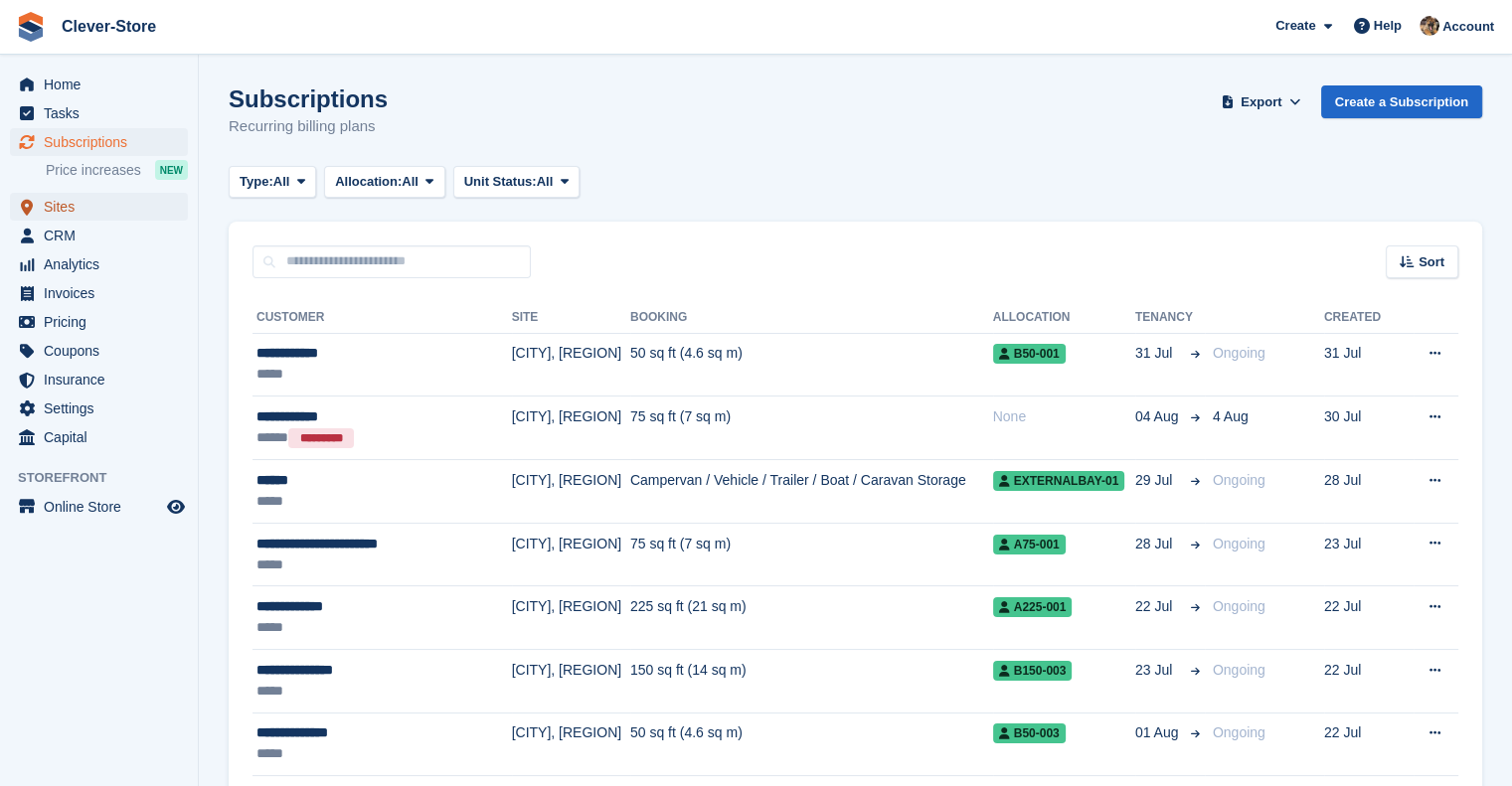click on "Sites" at bounding box center (103, 207) 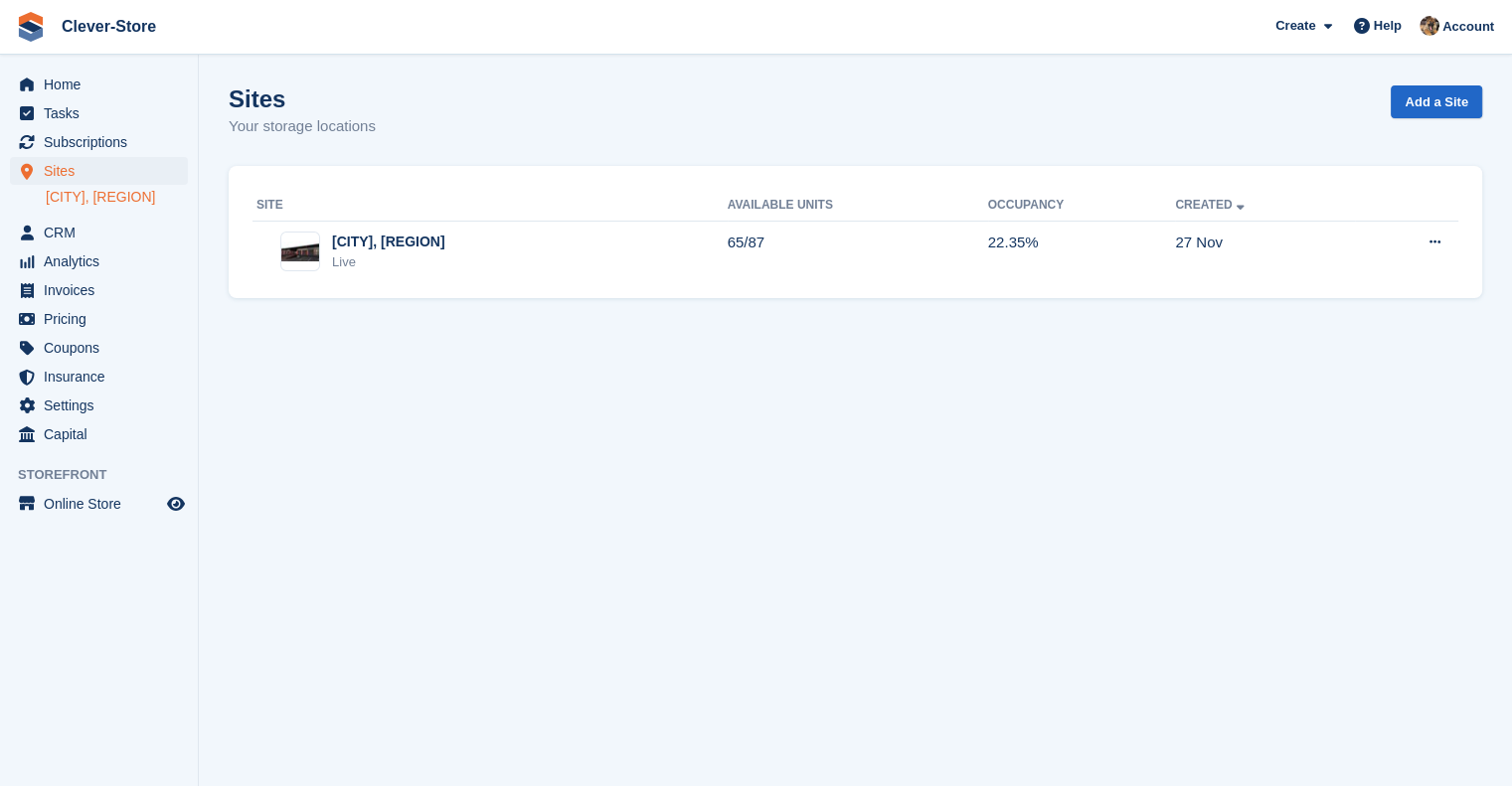 click on "[CITY], [REGION]" at bounding box center (116, 197) 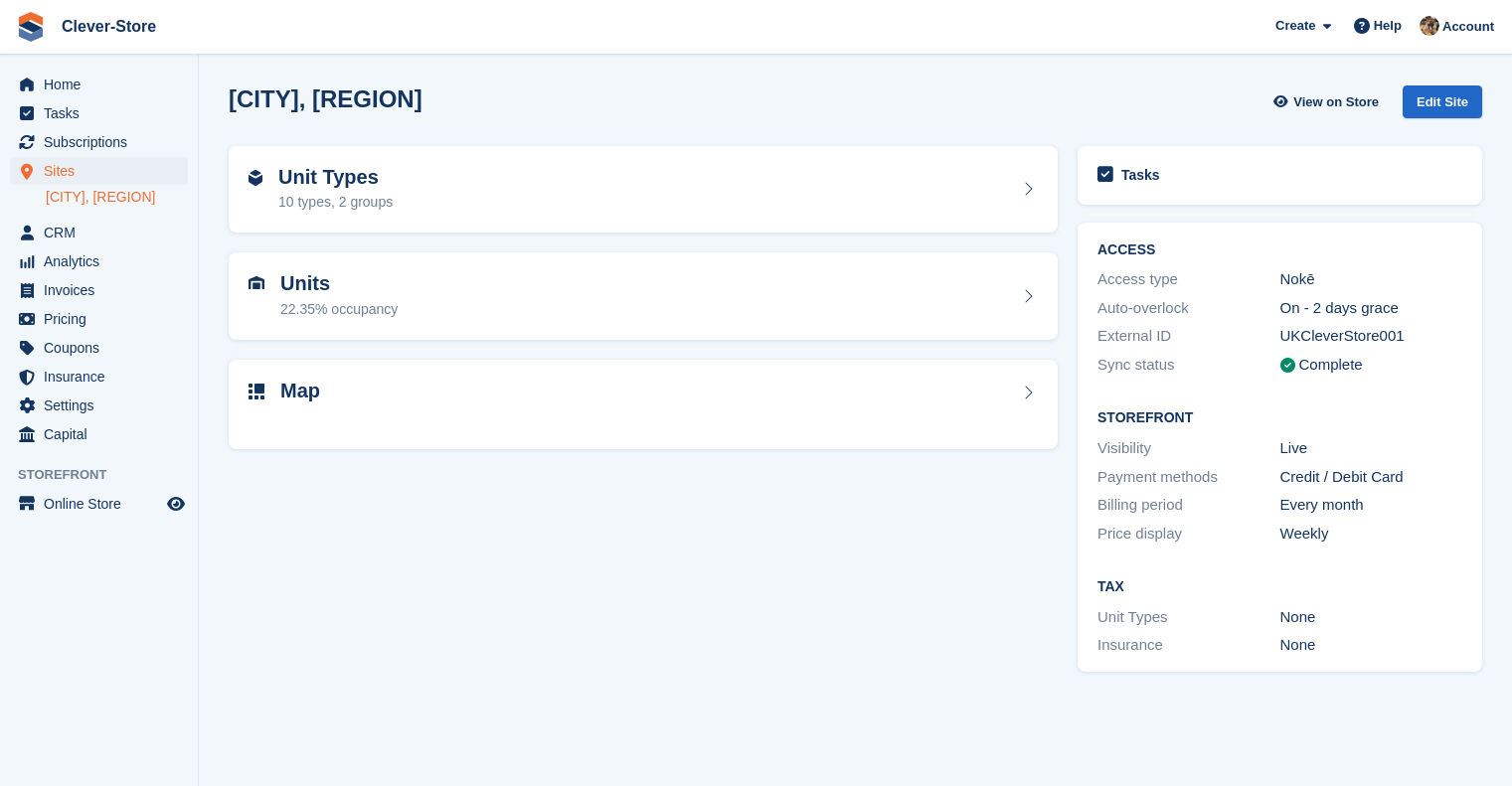 scroll, scrollTop: 0, scrollLeft: 0, axis: both 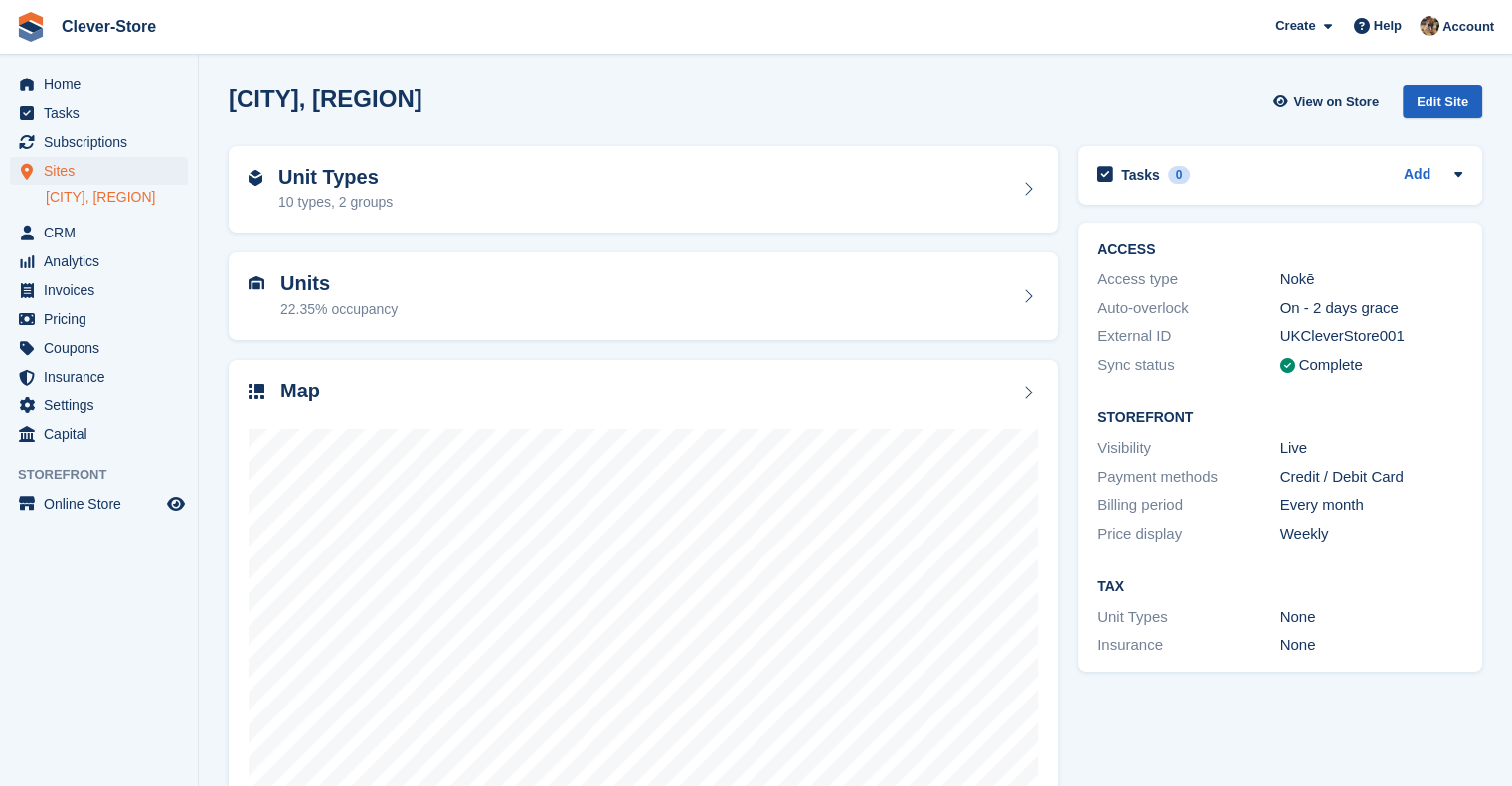 click on "Edit Site" at bounding box center [1442, 101] 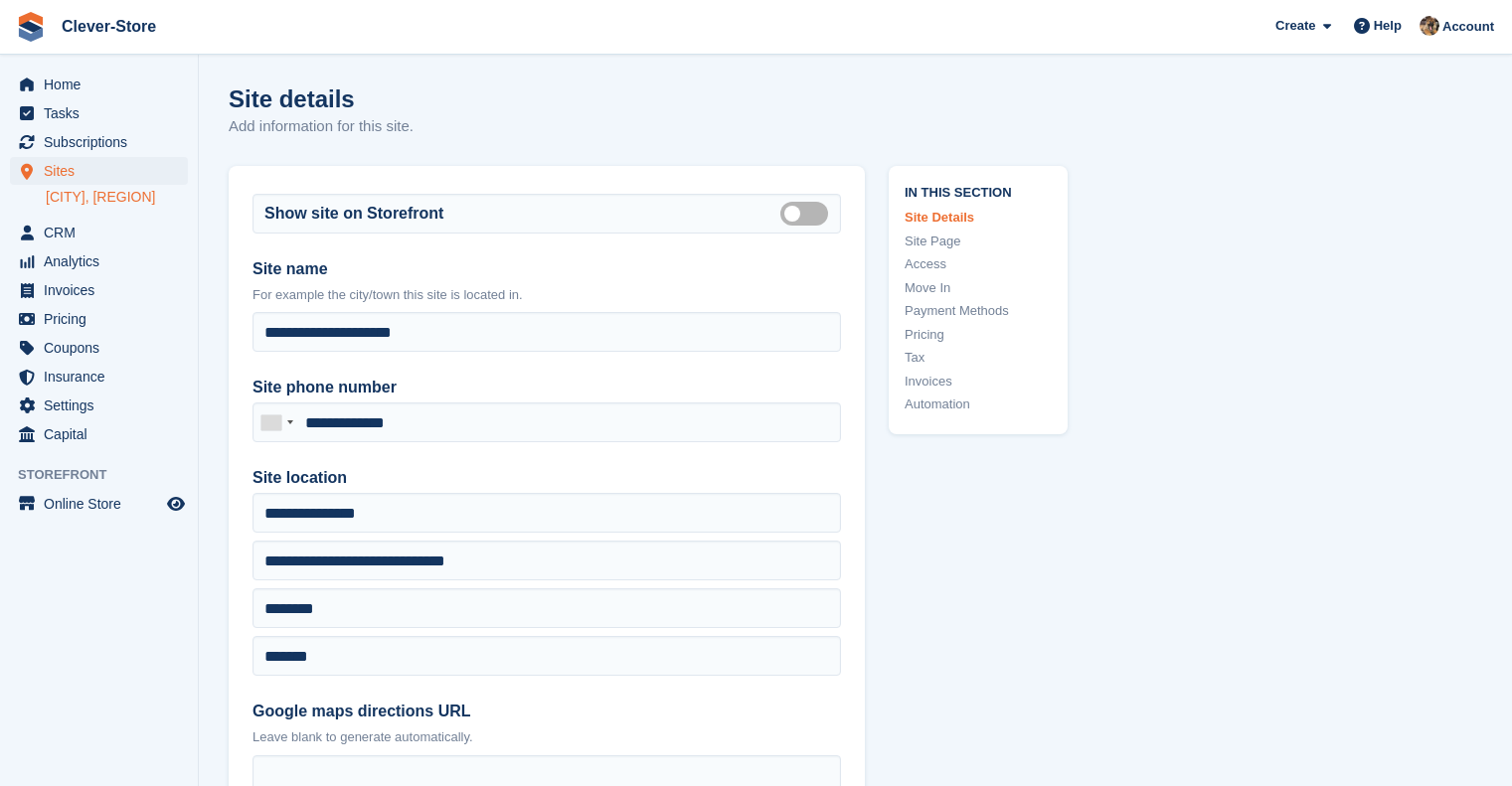 scroll, scrollTop: 0, scrollLeft: 0, axis: both 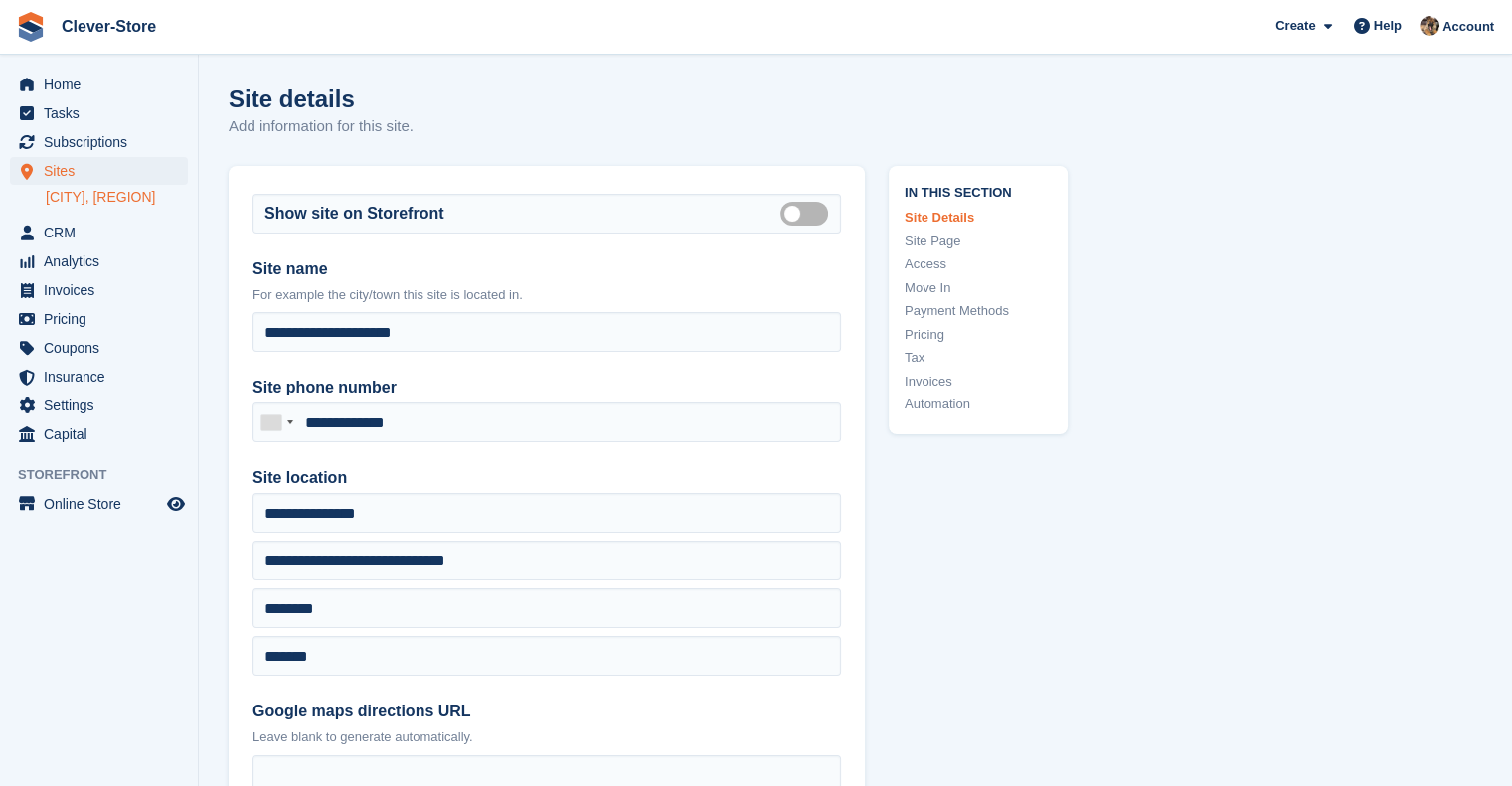 click on "Pricing" at bounding box center [978, 335] 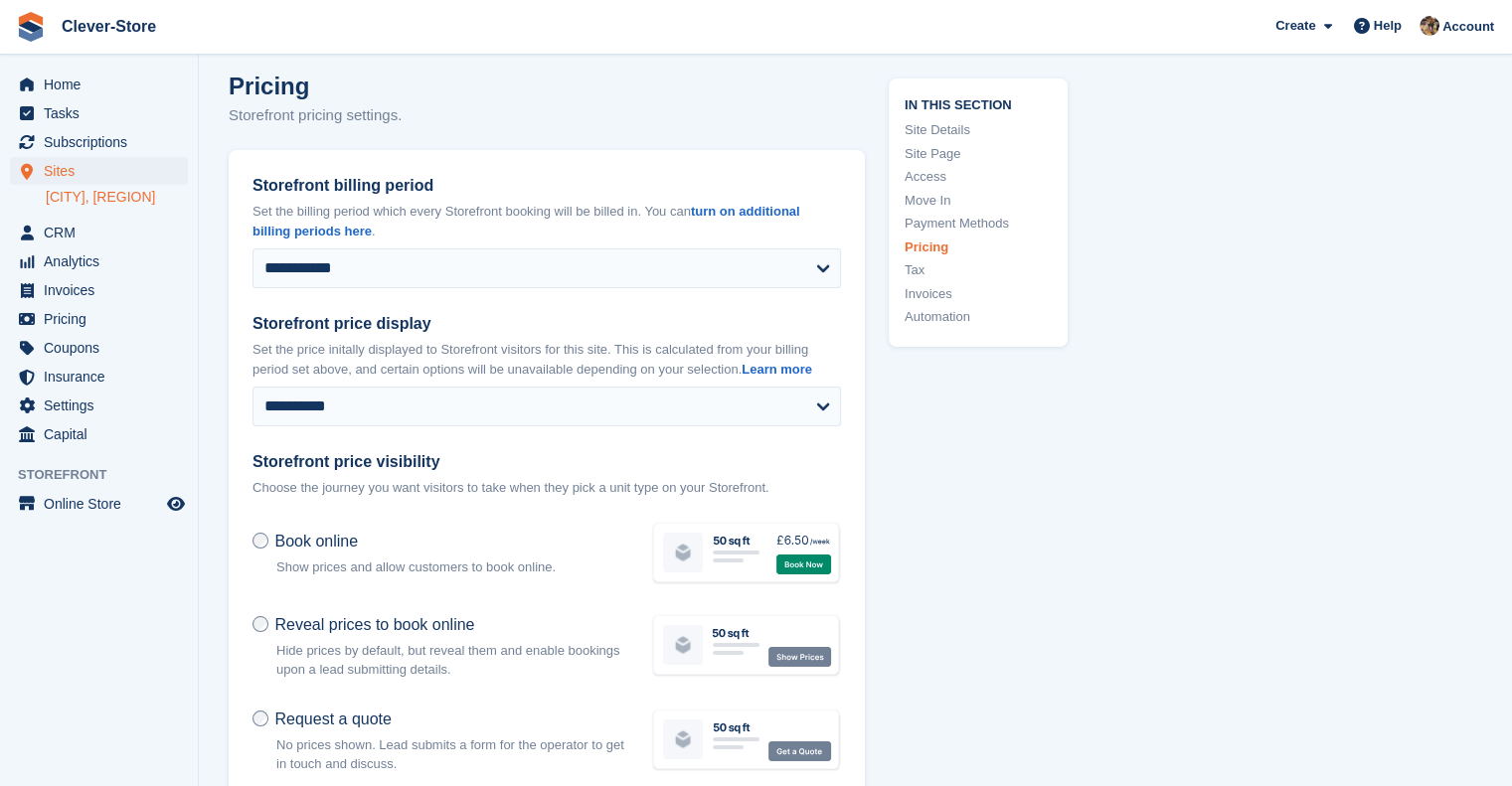 scroll, scrollTop: 7501, scrollLeft: 0, axis: vertical 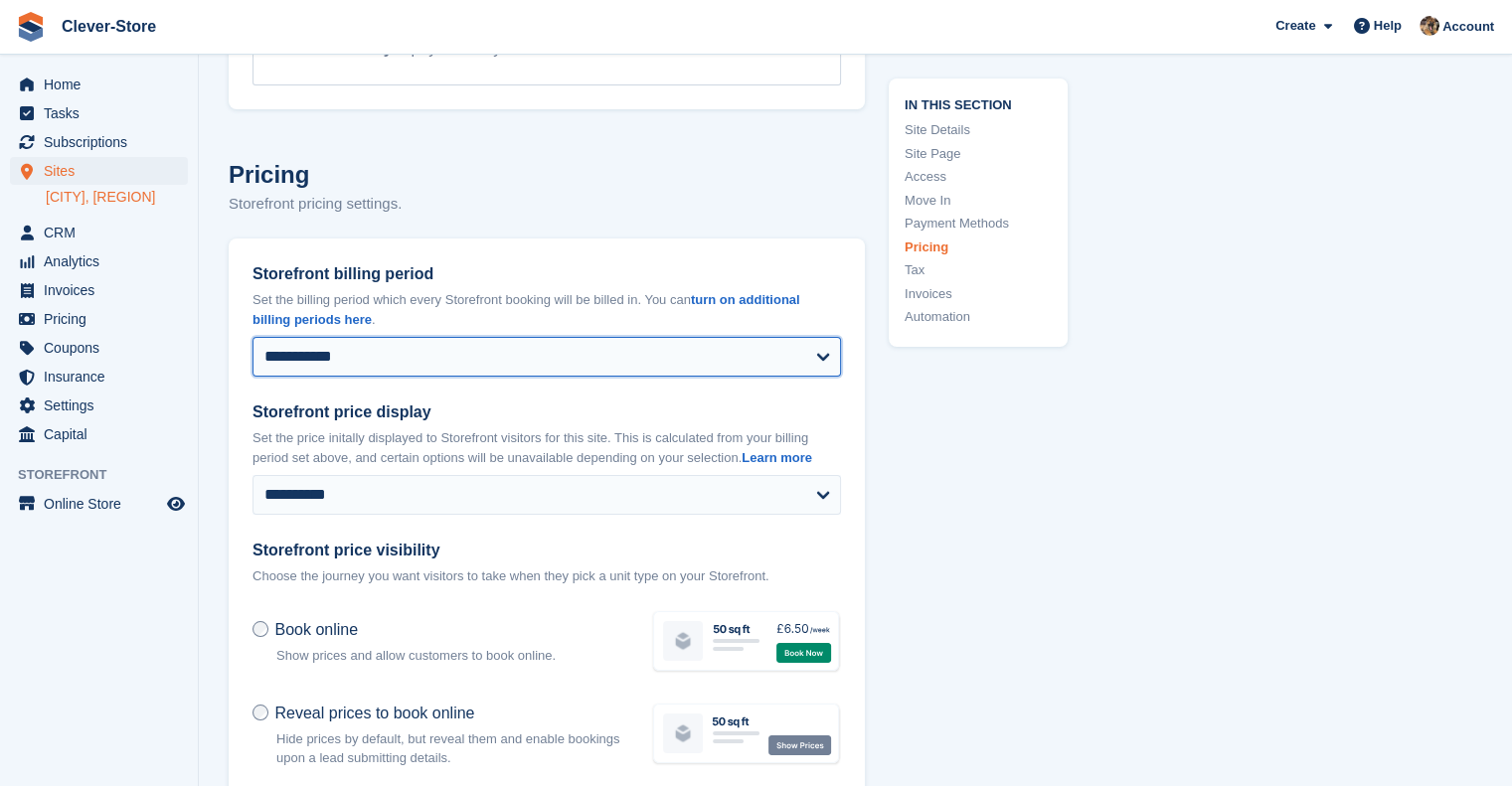 click on "**********" at bounding box center [547, 357] 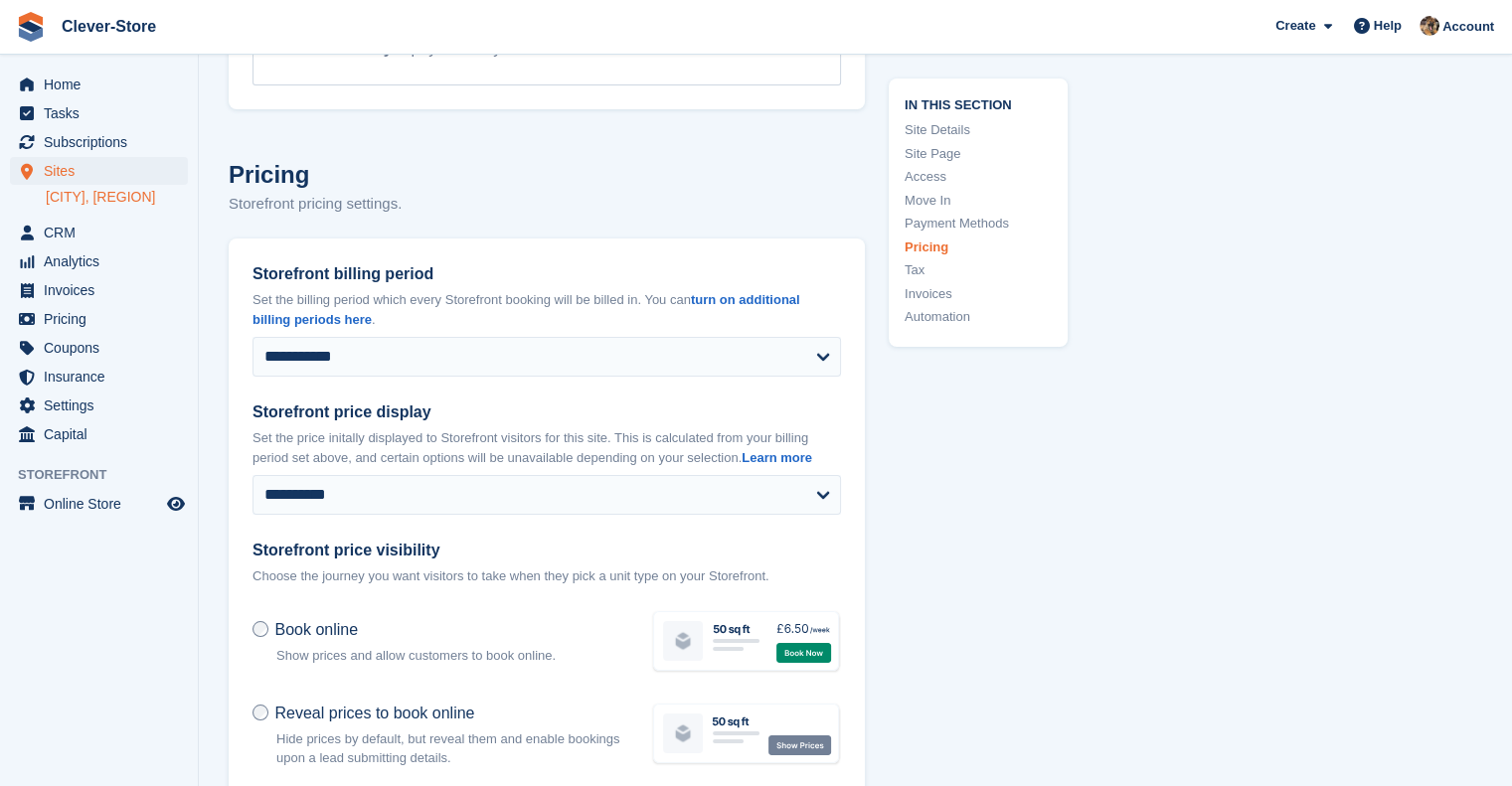 click on "**********" at bounding box center (855, -2396) 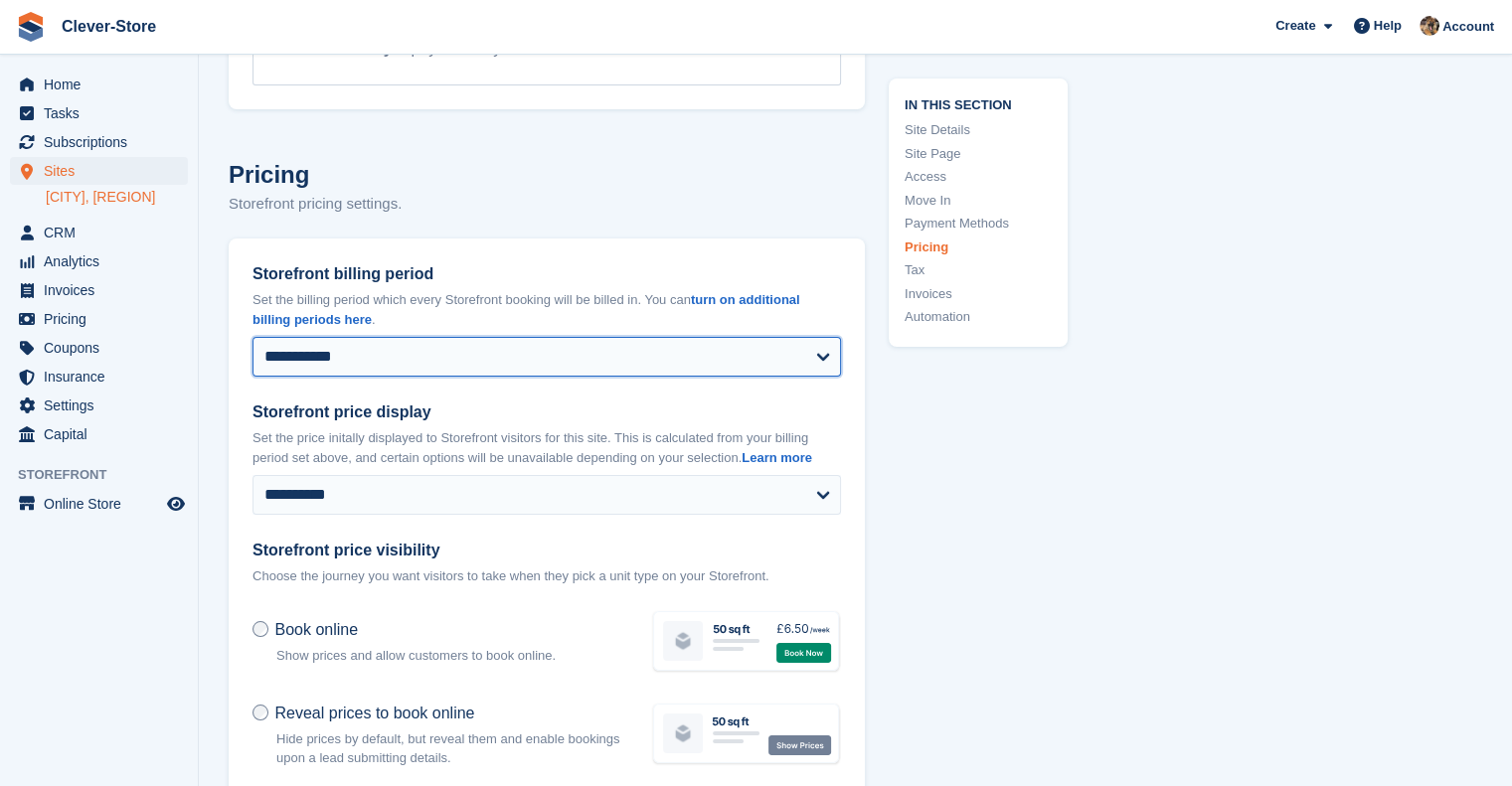click on "**********" at bounding box center [547, 357] 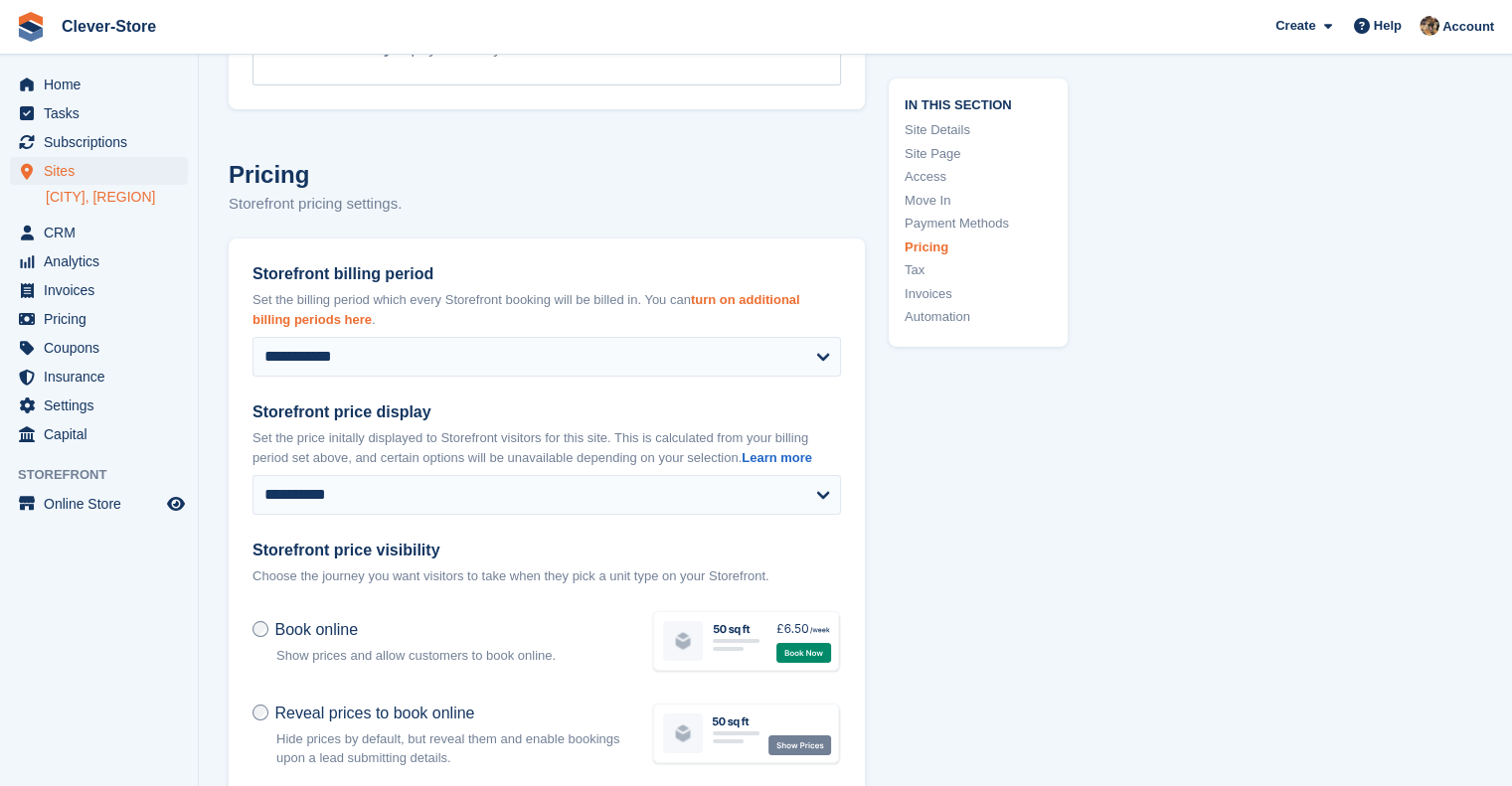 click on "turn on additional billing periods here" at bounding box center [526, 309] 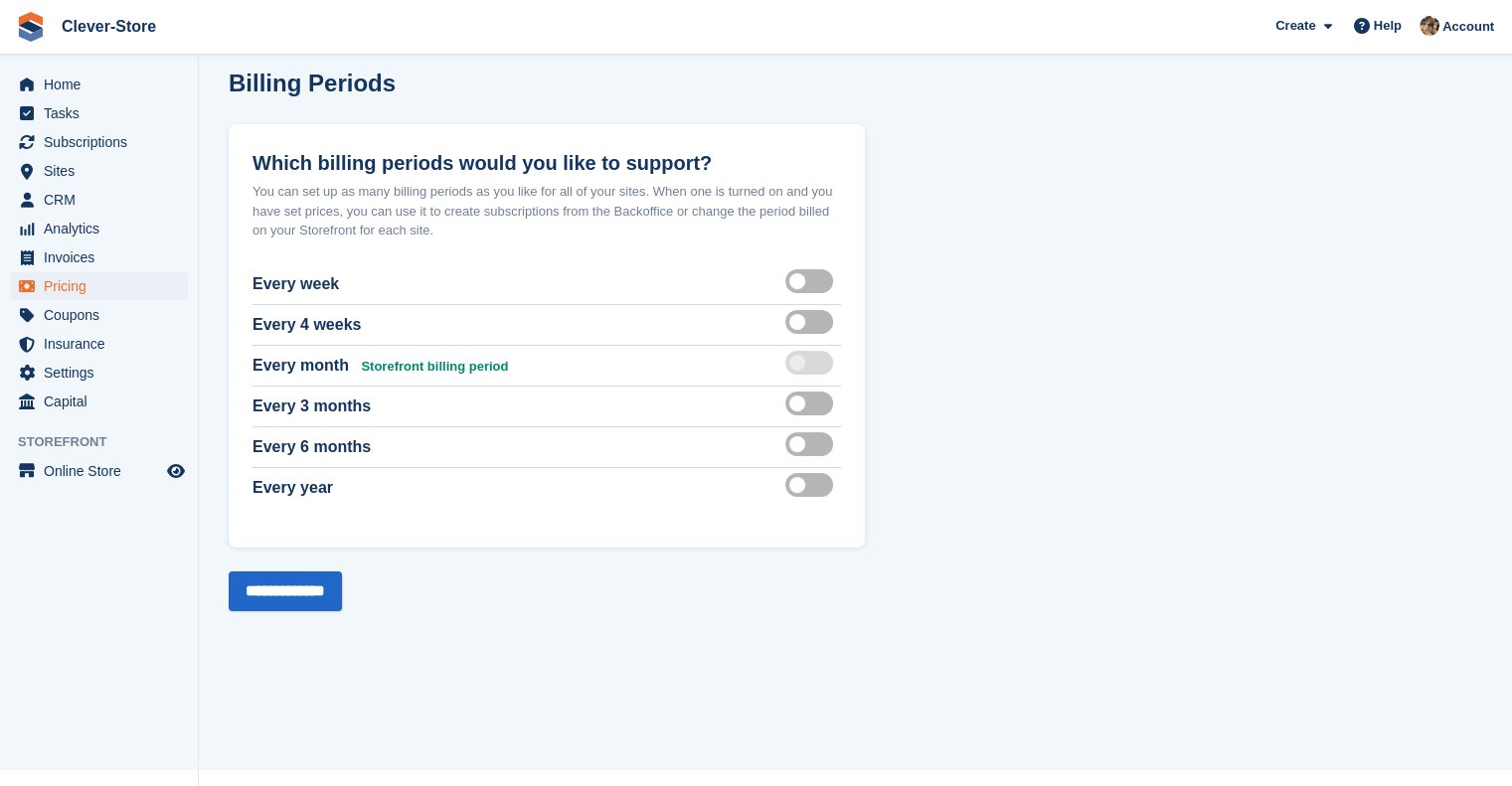 scroll, scrollTop: 0, scrollLeft: 0, axis: both 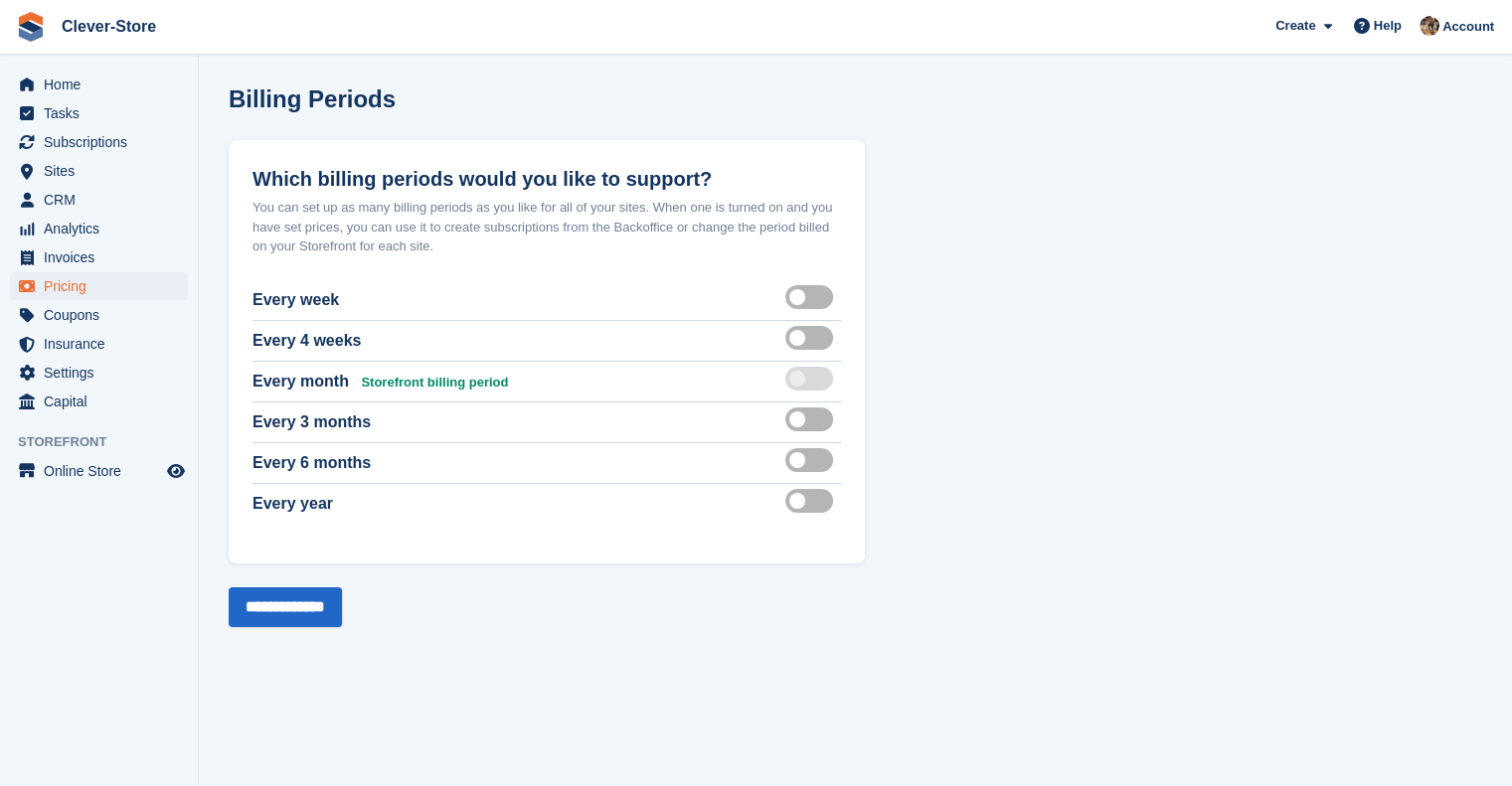 click at bounding box center (813, 460) 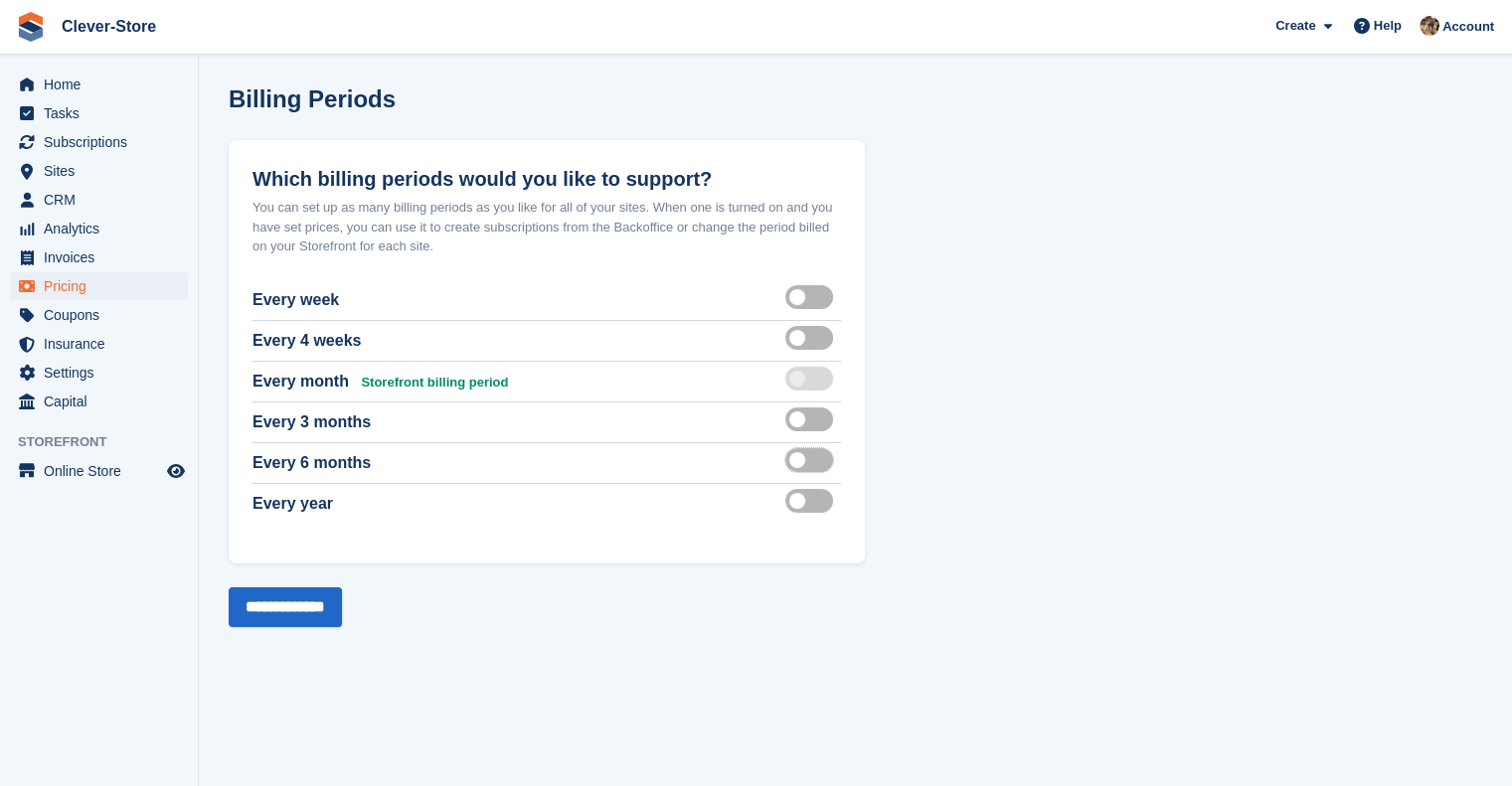 scroll, scrollTop: 85, scrollLeft: 0, axis: vertical 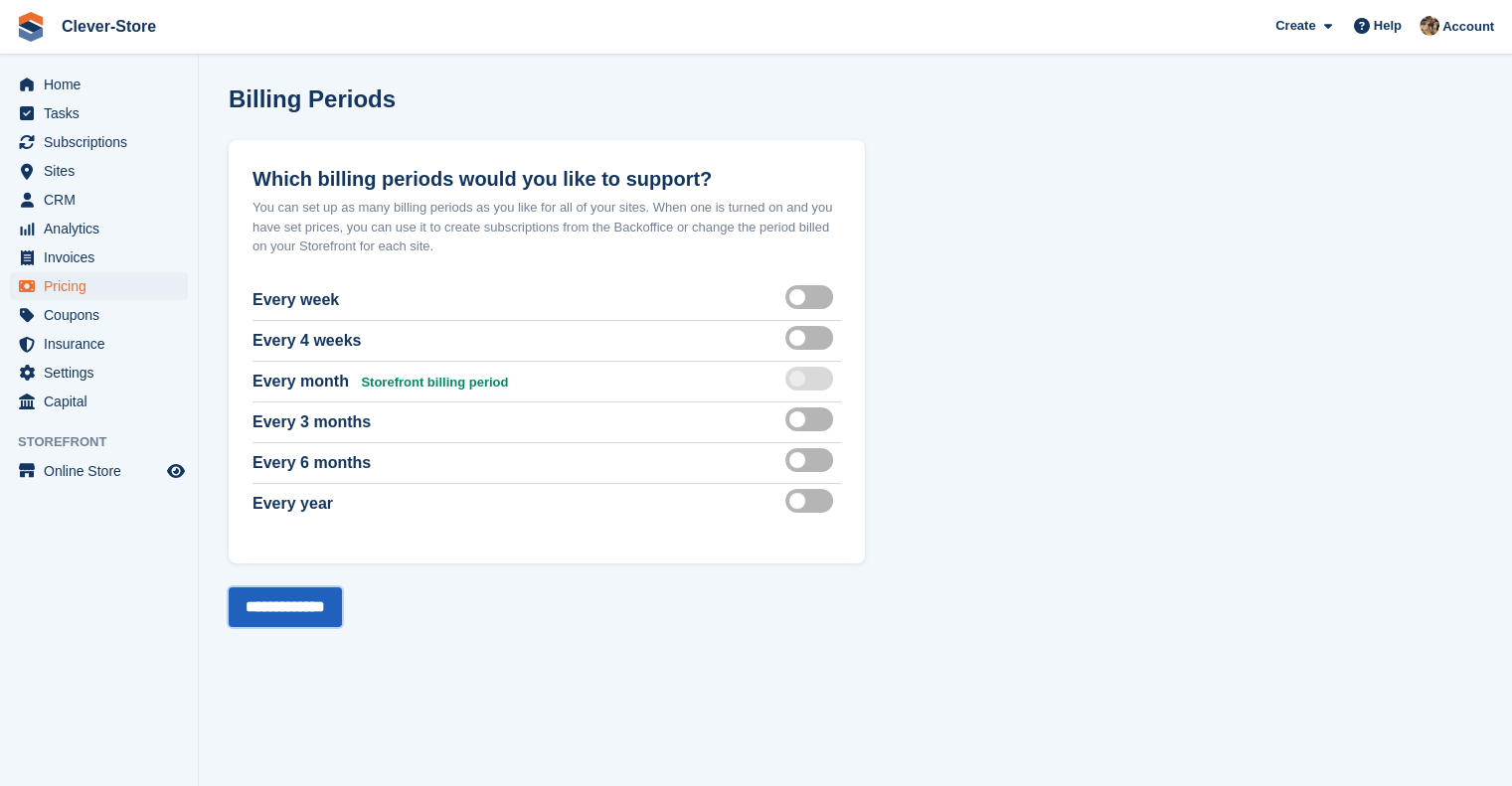 click on "**********" at bounding box center [285, 607] 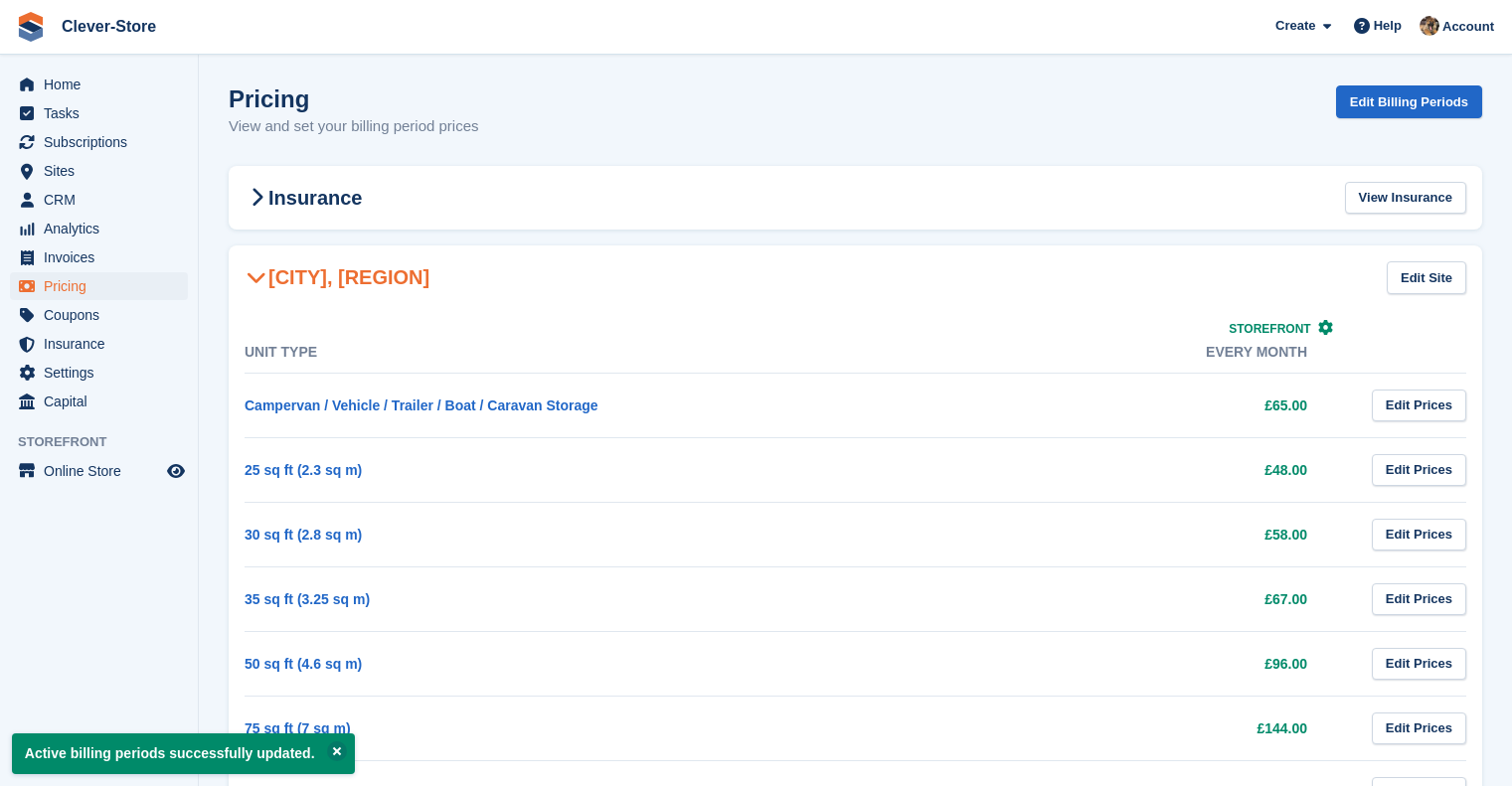 scroll, scrollTop: 0, scrollLeft: 0, axis: both 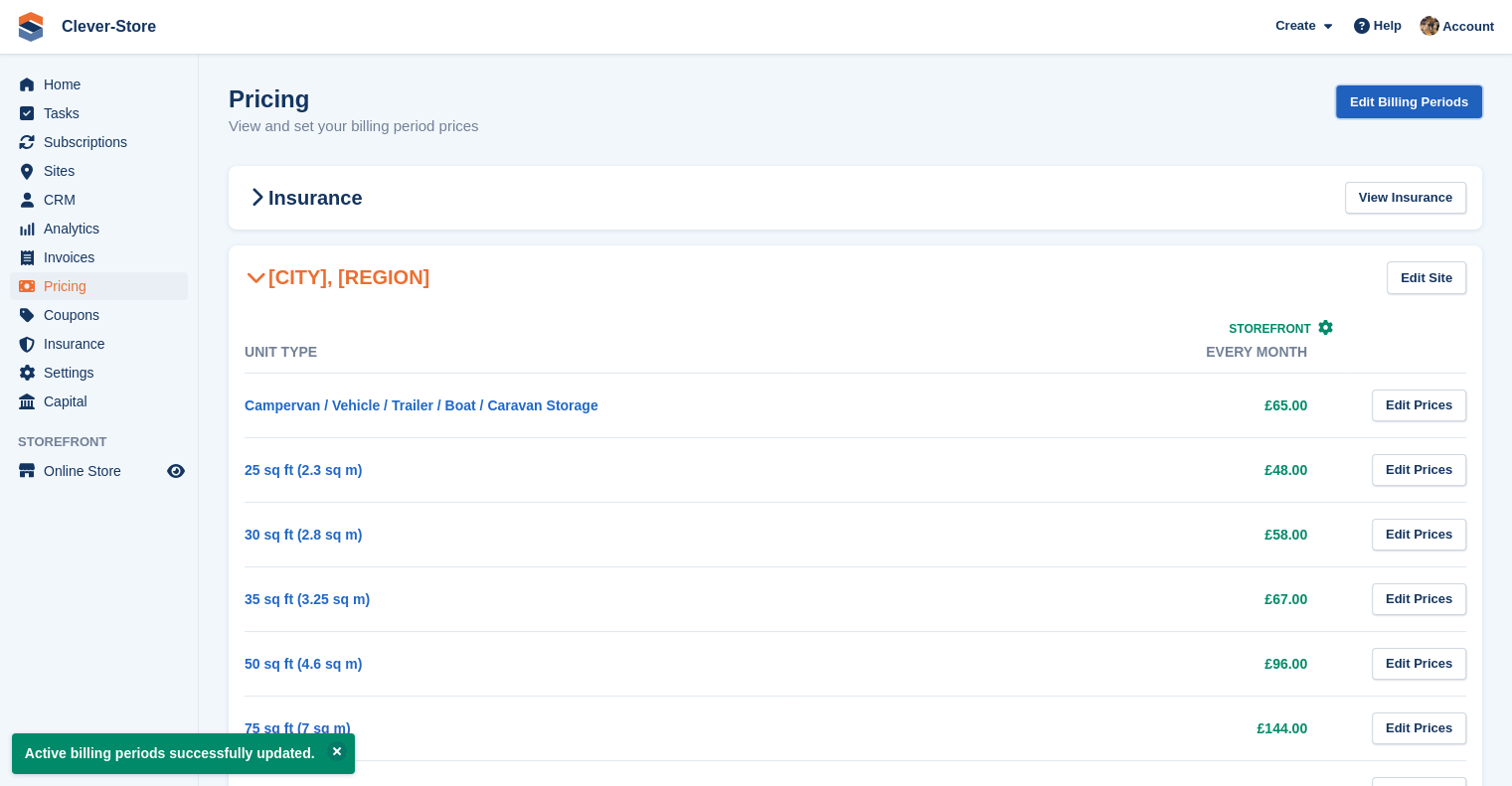 click on "Edit Billing Periods" at bounding box center [1409, 101] 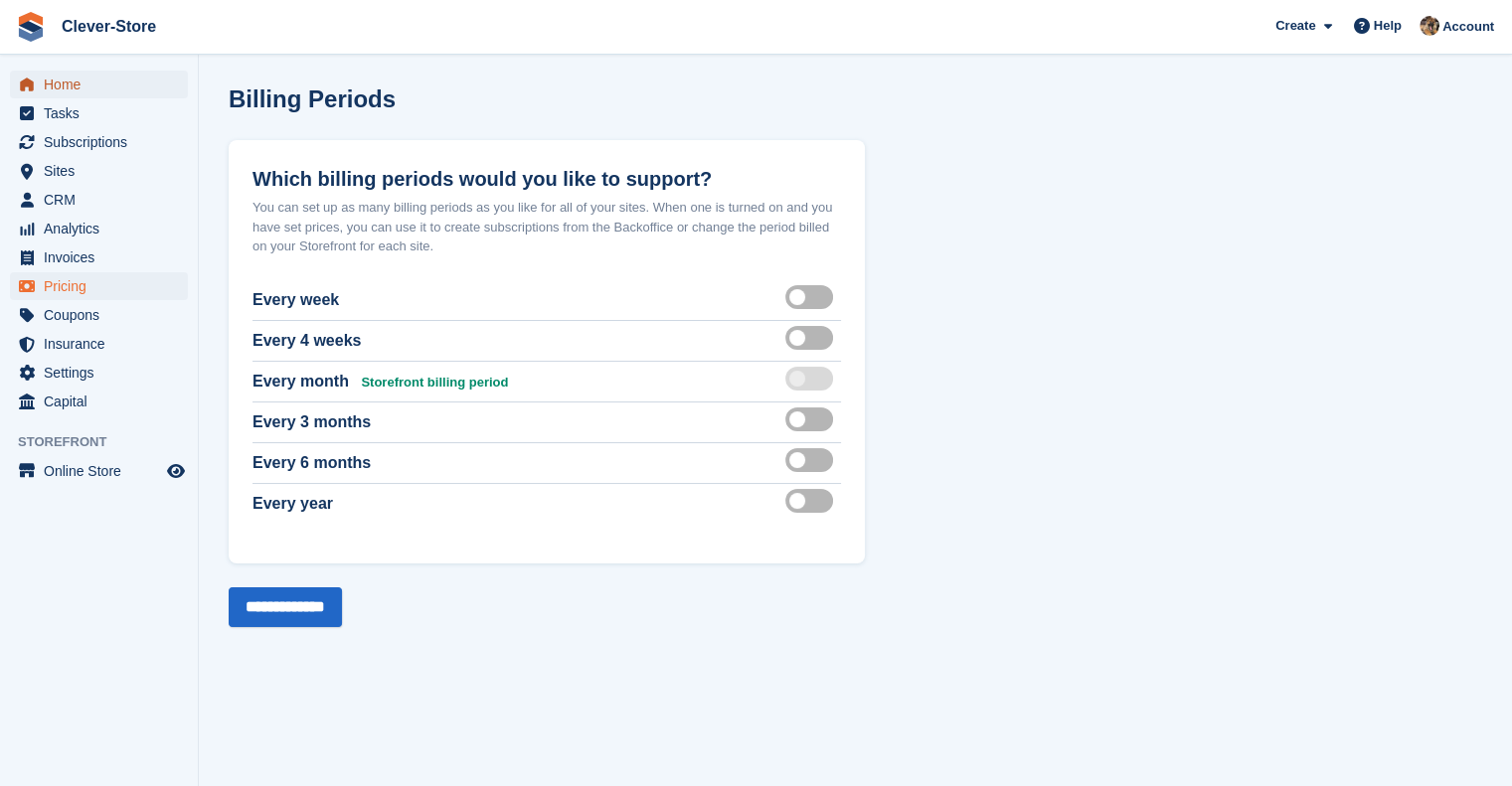 click on "Home" at bounding box center (103, 84) 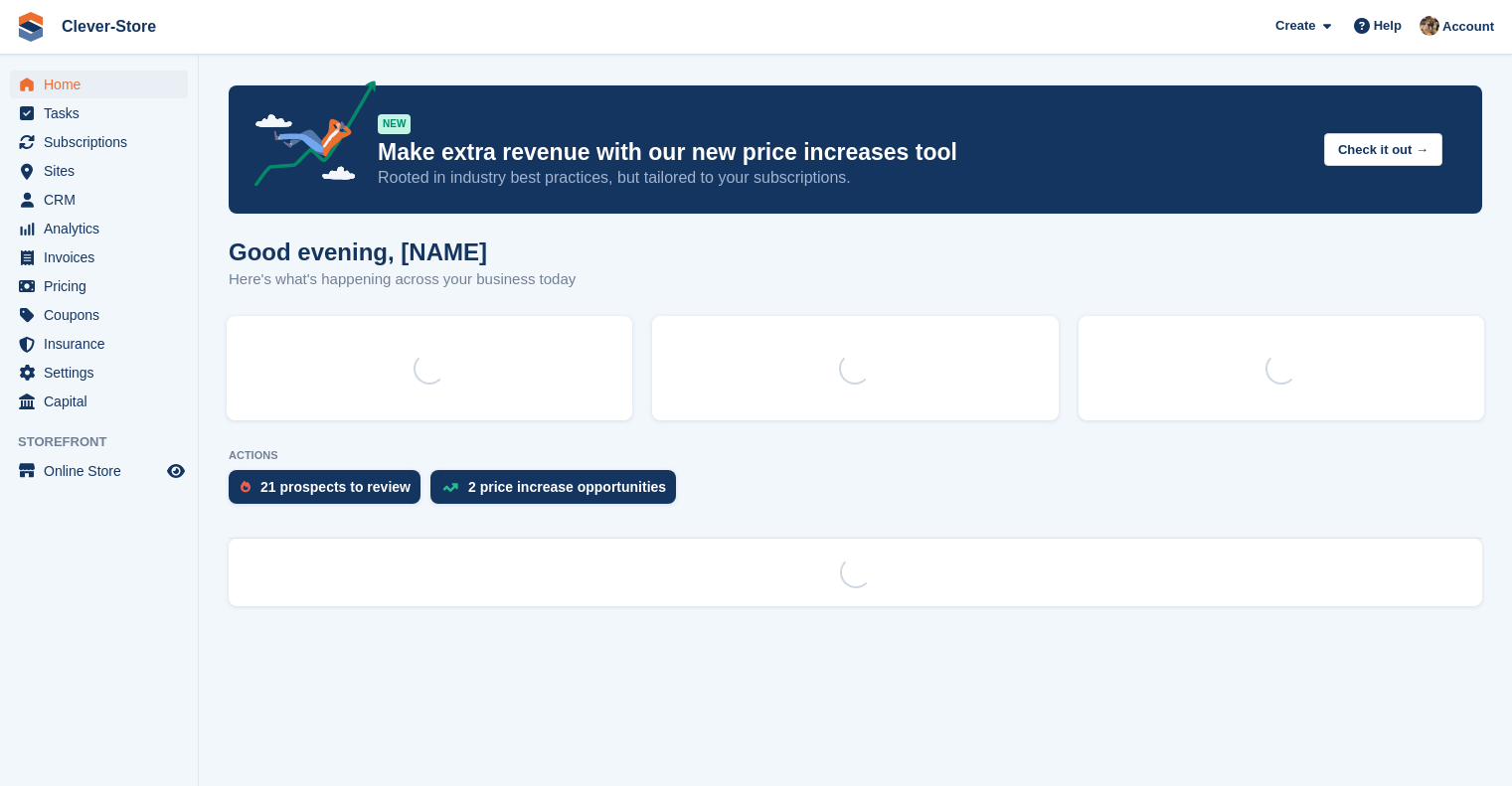scroll, scrollTop: 0, scrollLeft: 0, axis: both 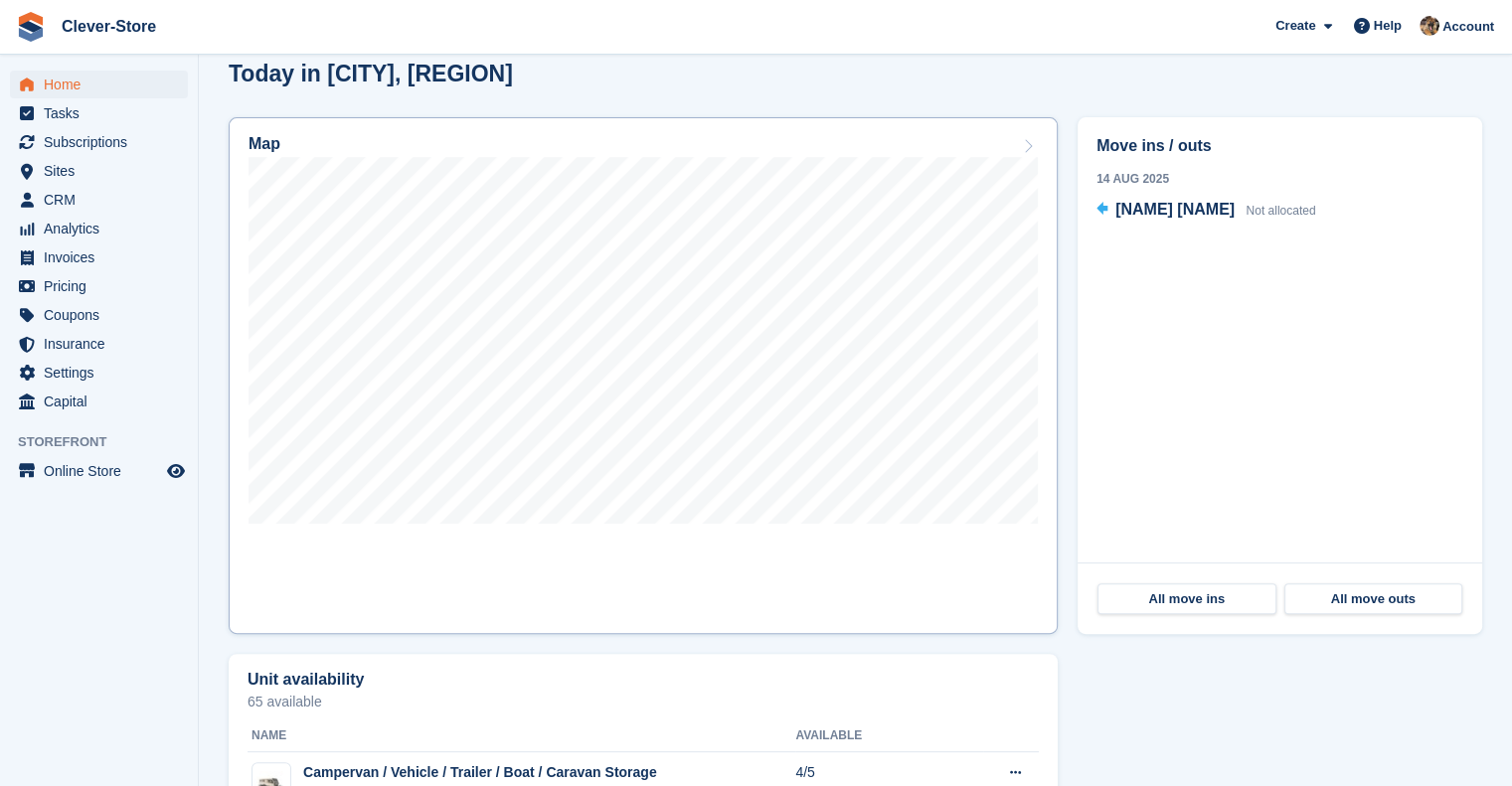 click on "Map" at bounding box center (264, 144) 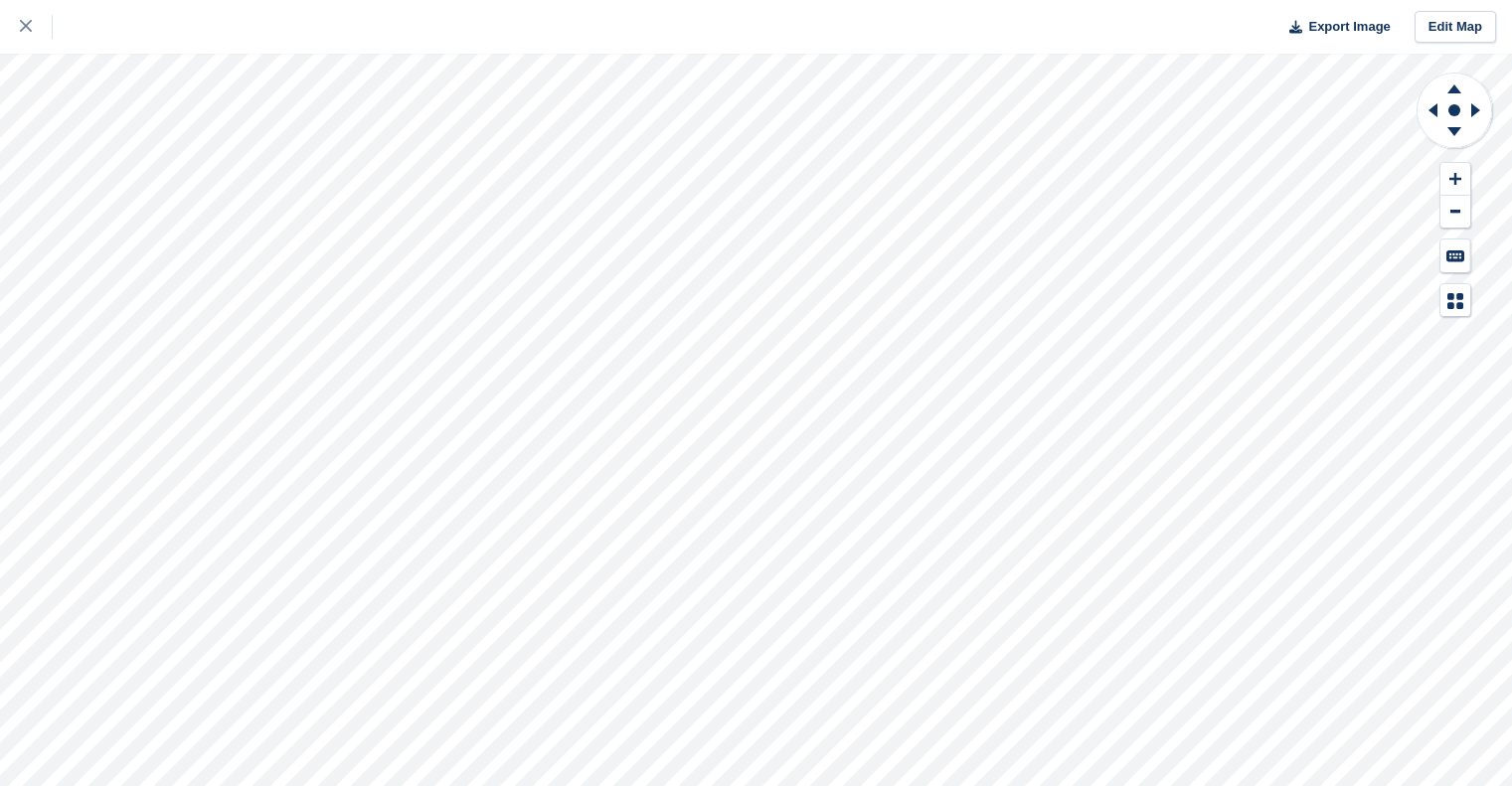 scroll, scrollTop: 0, scrollLeft: 0, axis: both 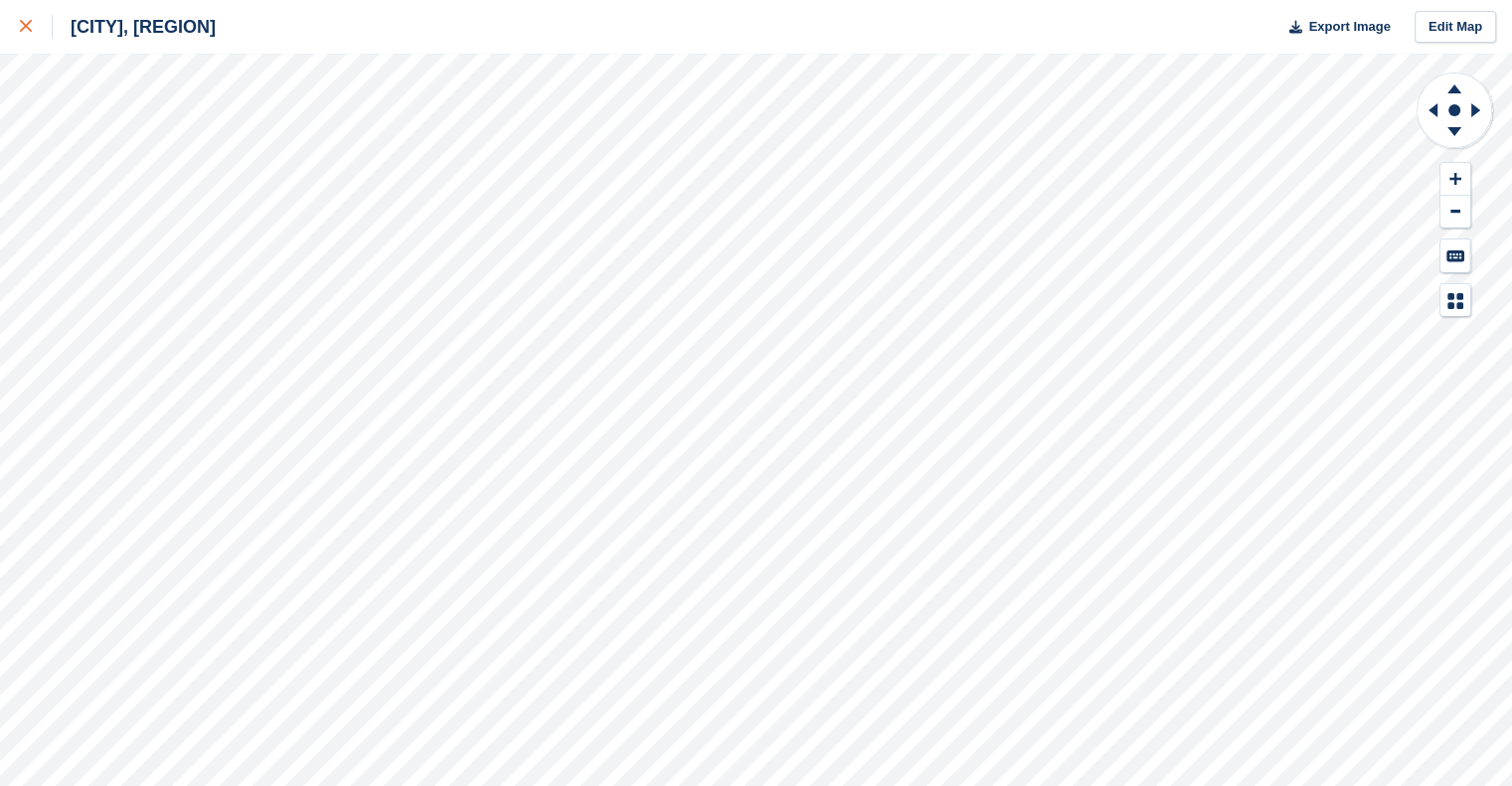 click at bounding box center (36, 27) 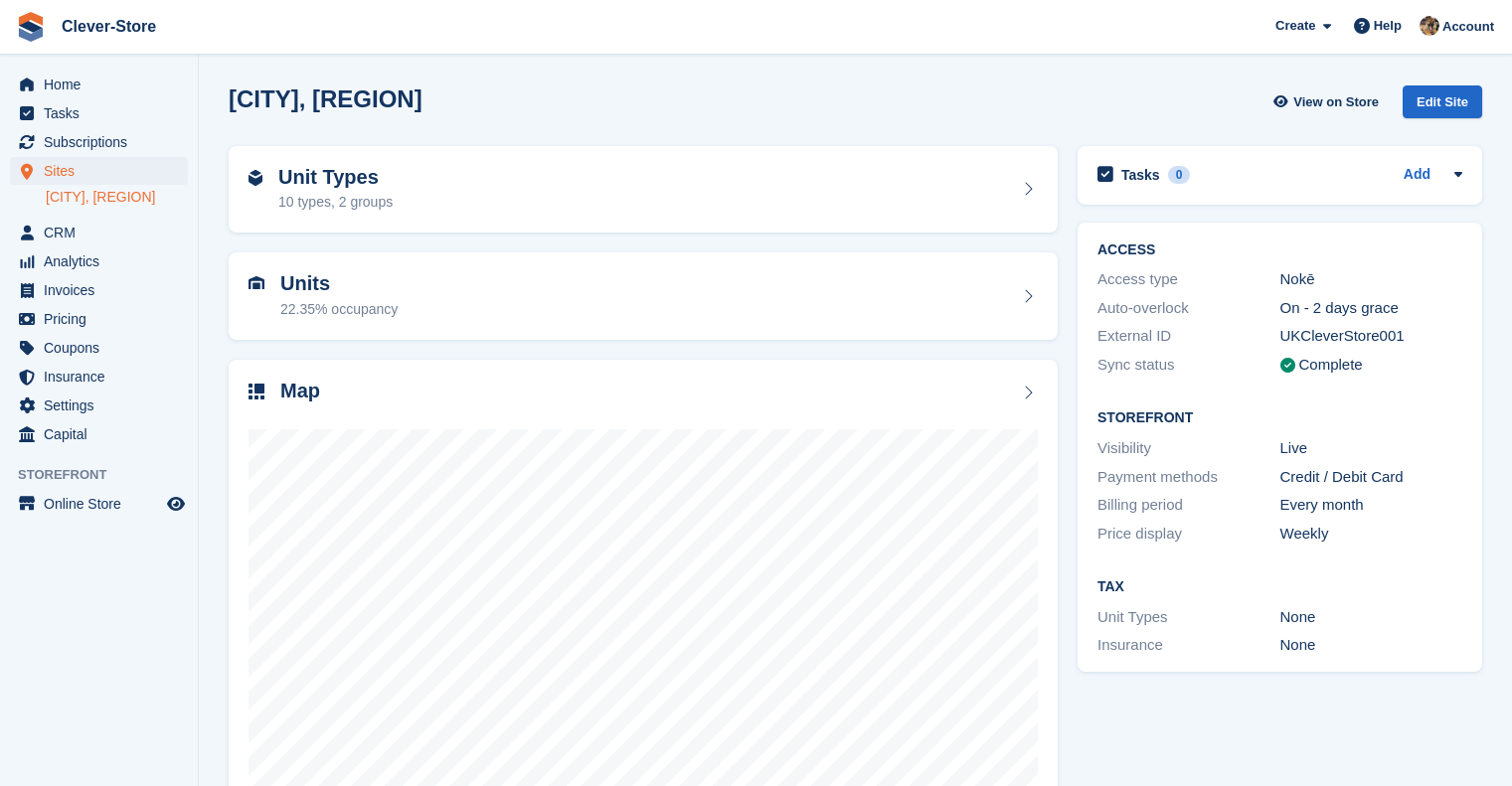 scroll, scrollTop: 0, scrollLeft: 0, axis: both 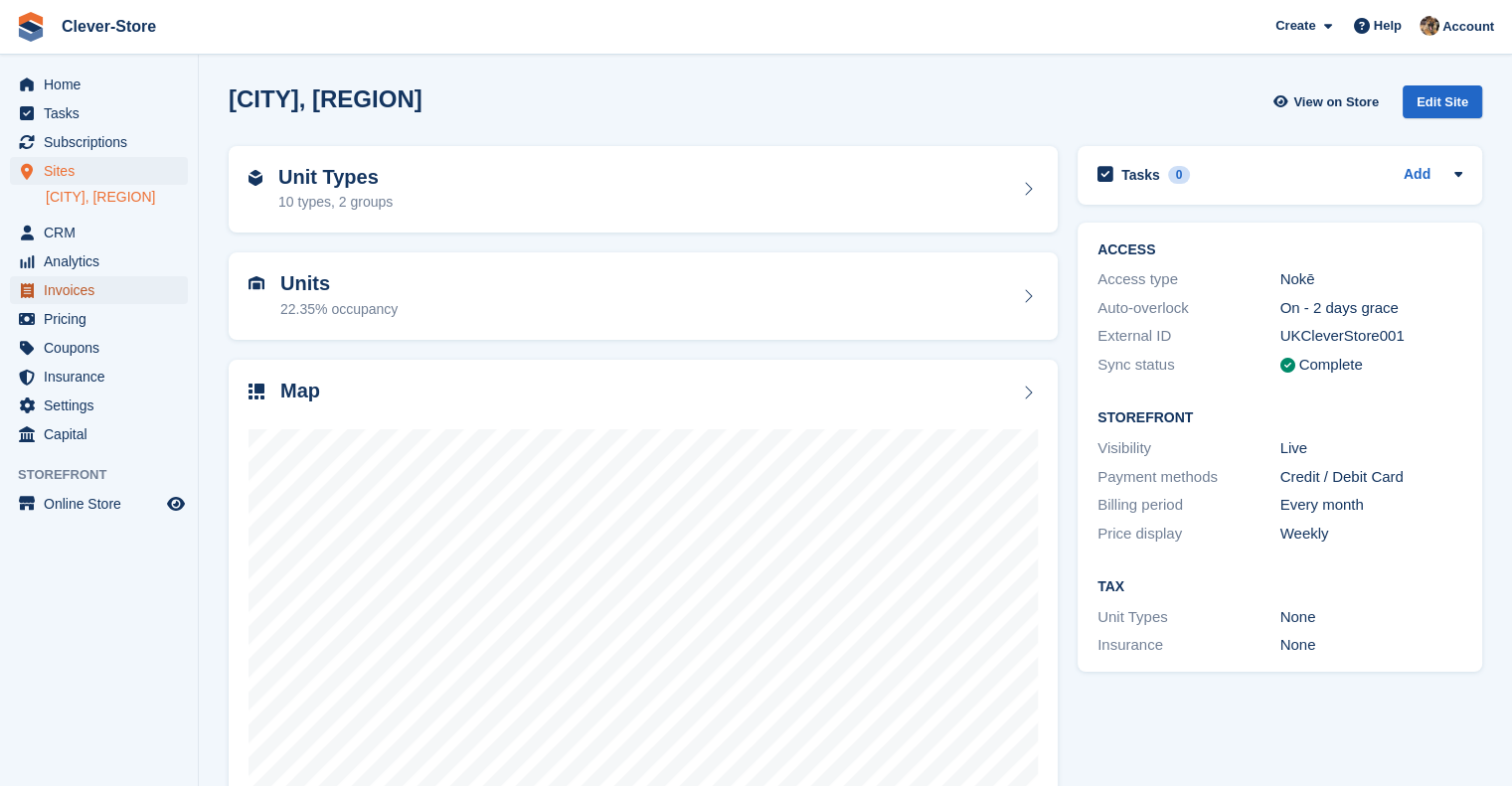 click on "Invoices" at bounding box center (103, 290) 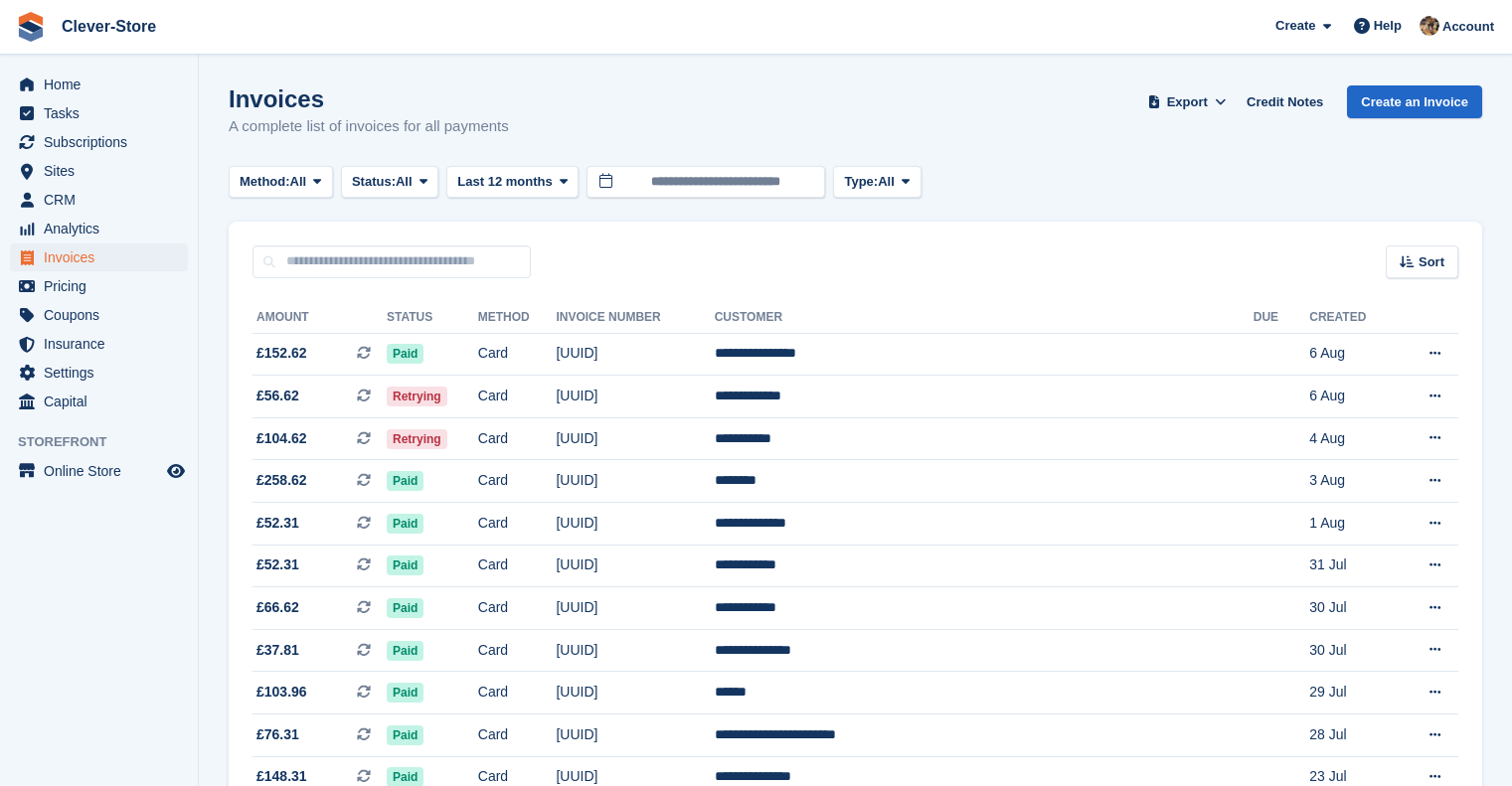 scroll, scrollTop: 0, scrollLeft: 0, axis: both 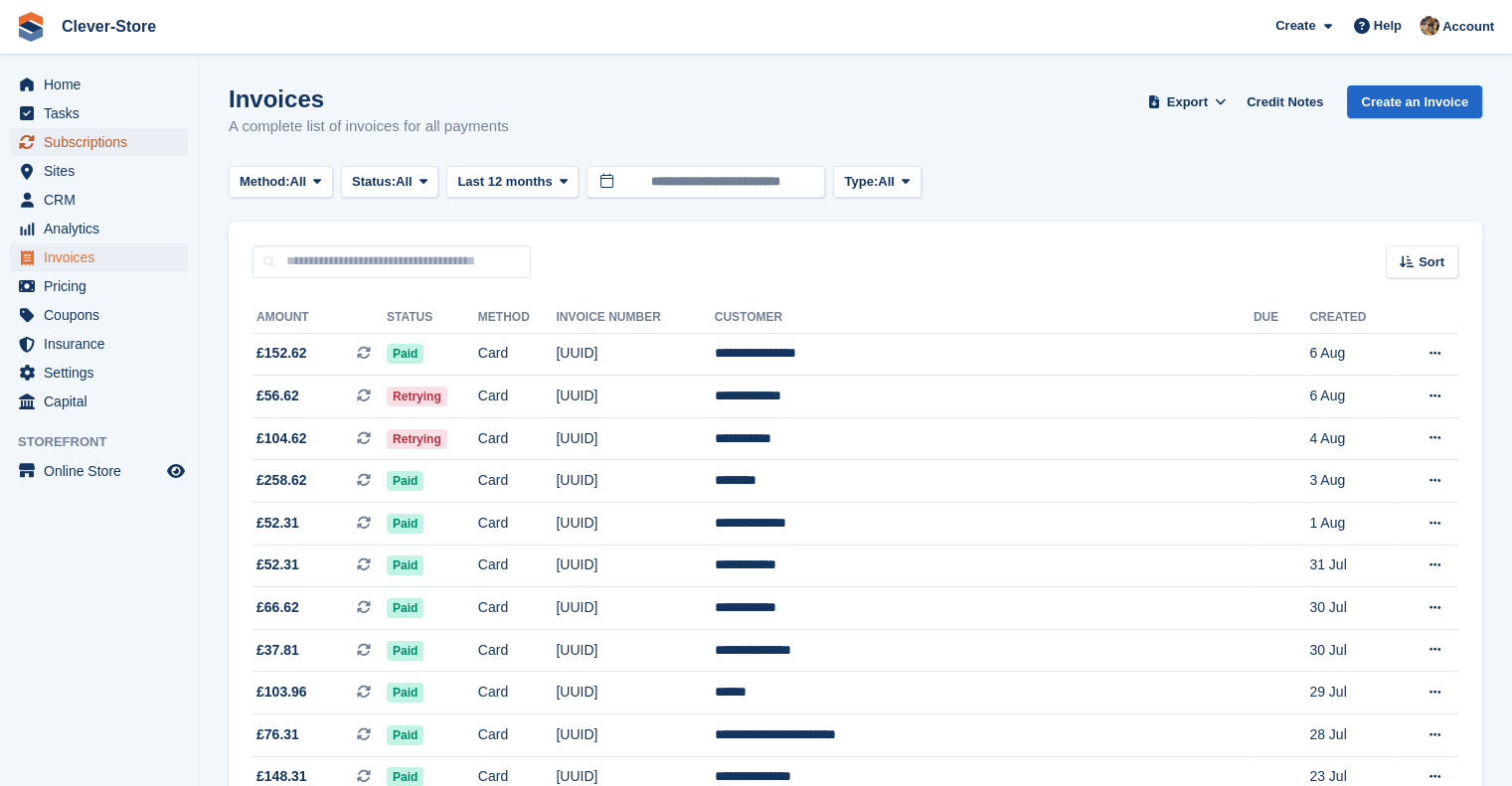 click on "Subscriptions" at bounding box center (103, 142) 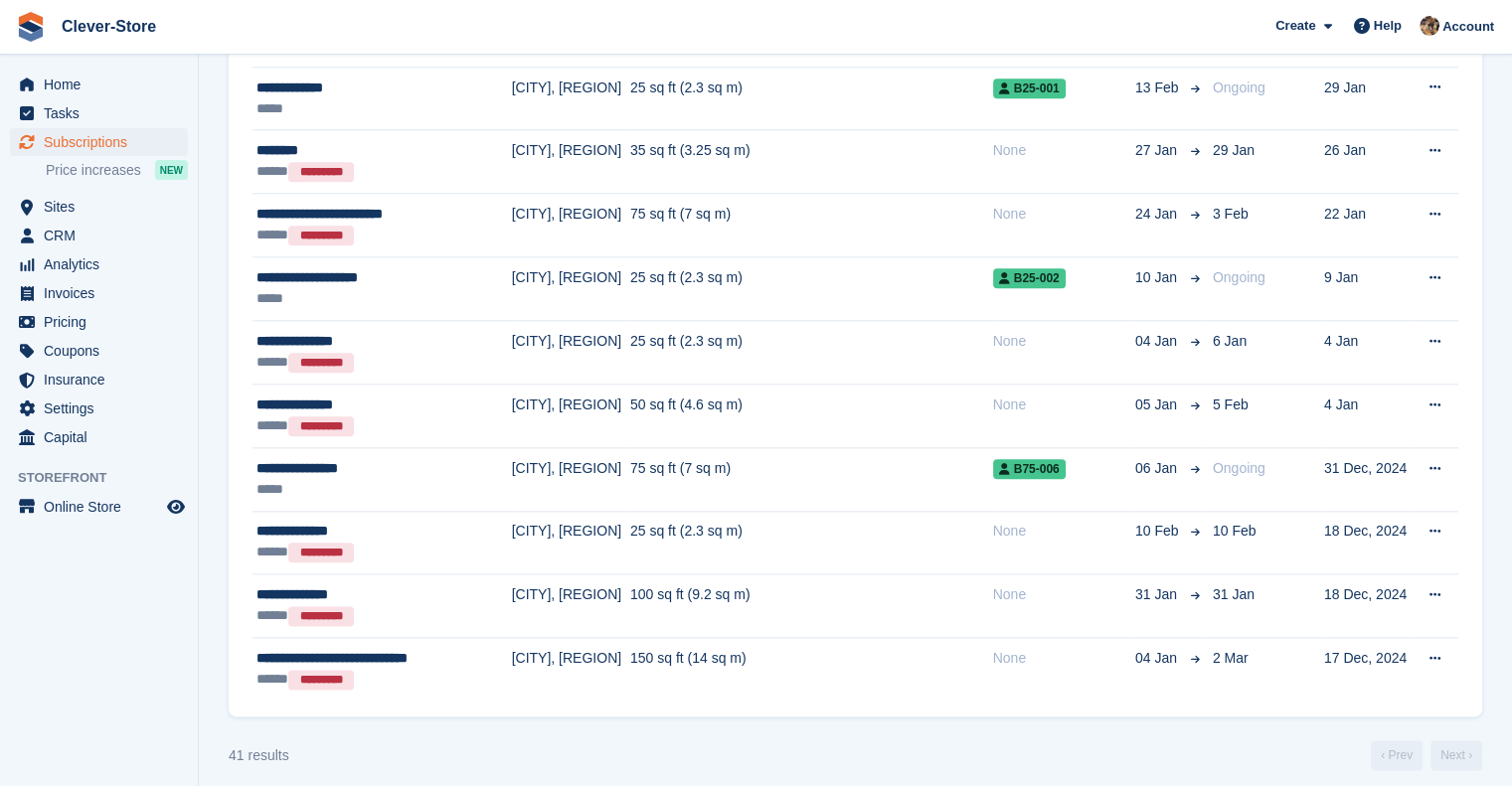 scroll, scrollTop: 2236, scrollLeft: 0, axis: vertical 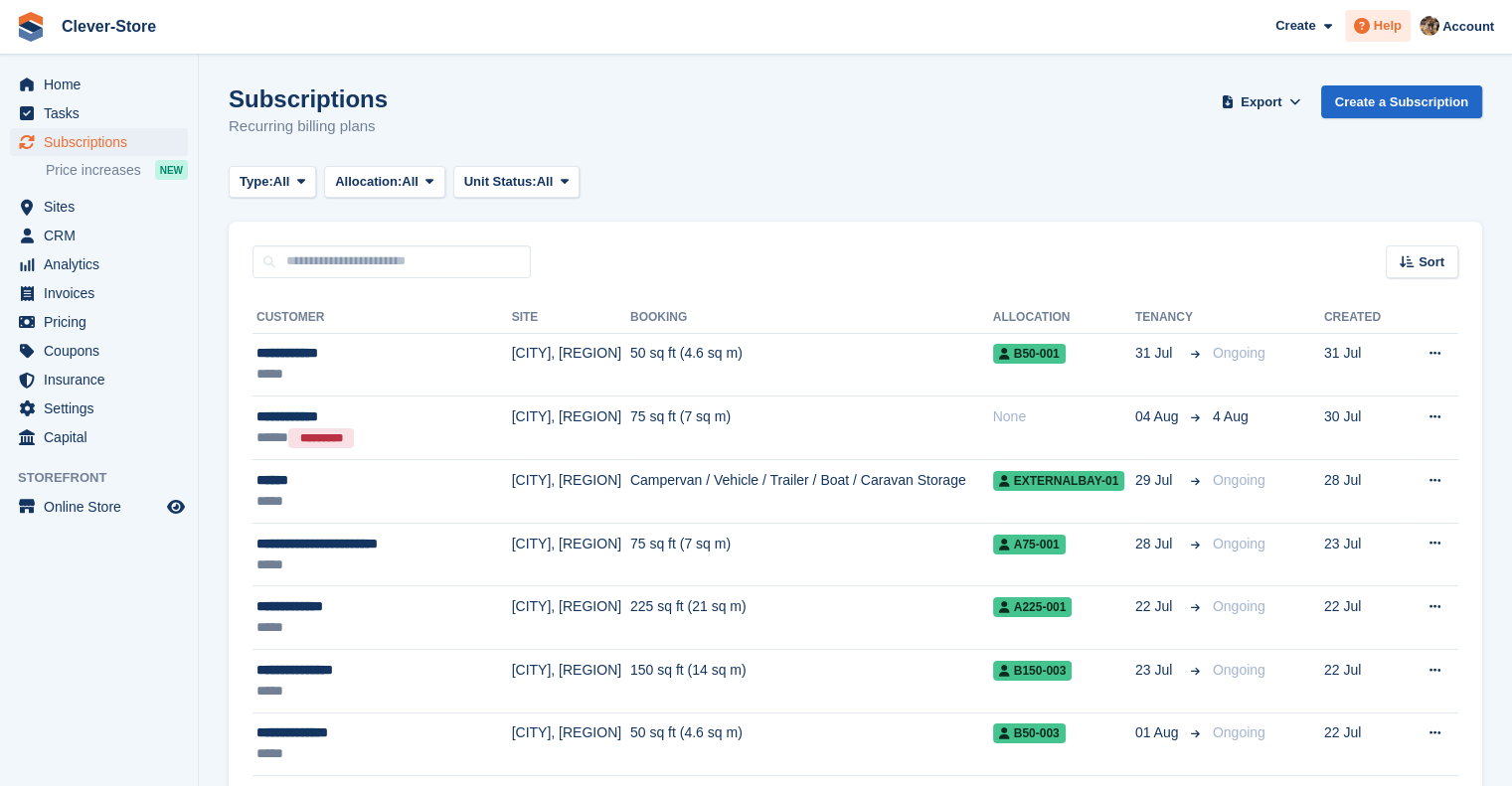 click on "Help" at bounding box center [1388, 26] 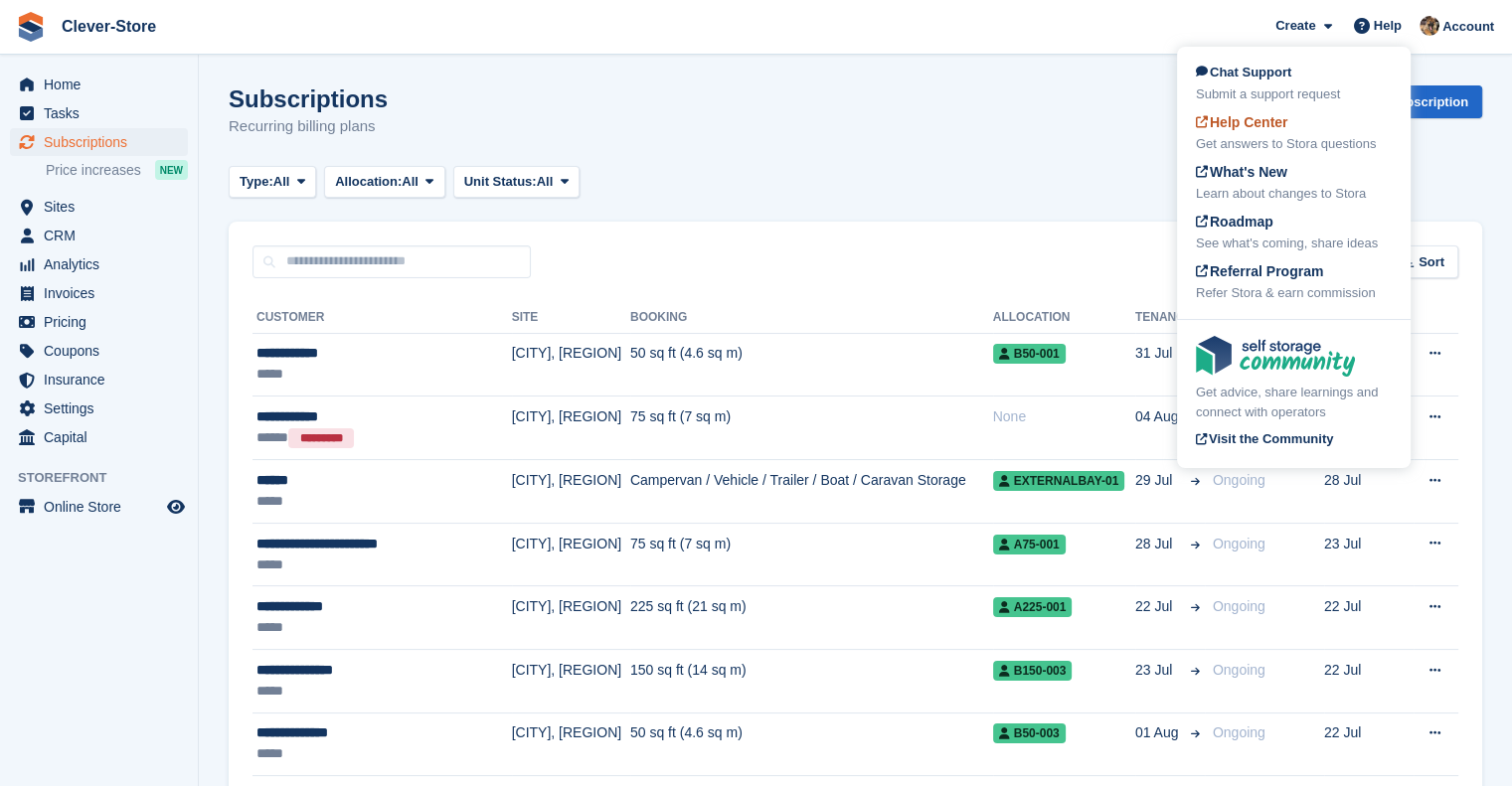 click on "Help Center
Get answers to Stora questions" at bounding box center (1293, 133) 